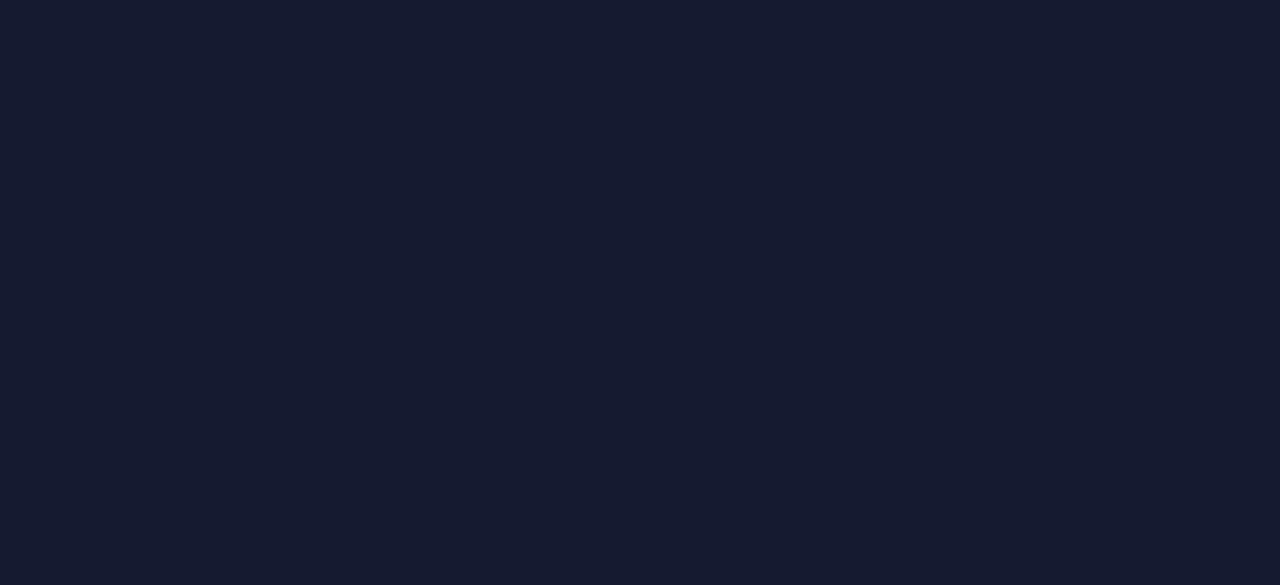 scroll, scrollTop: 0, scrollLeft: 0, axis: both 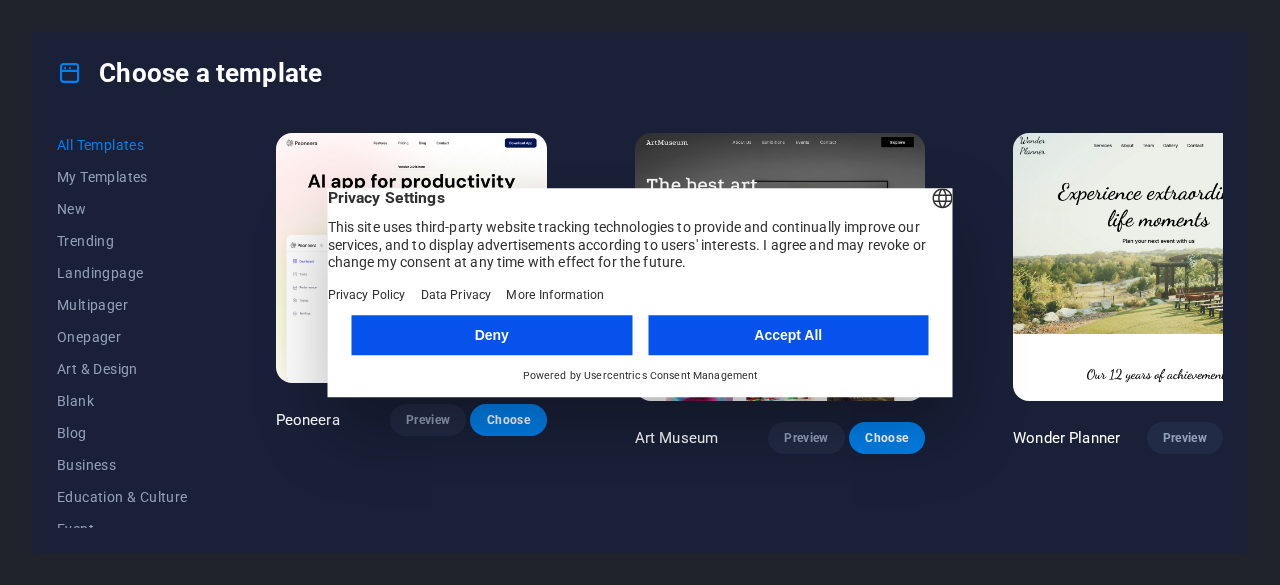 click on "Accept All" at bounding box center (788, 335) 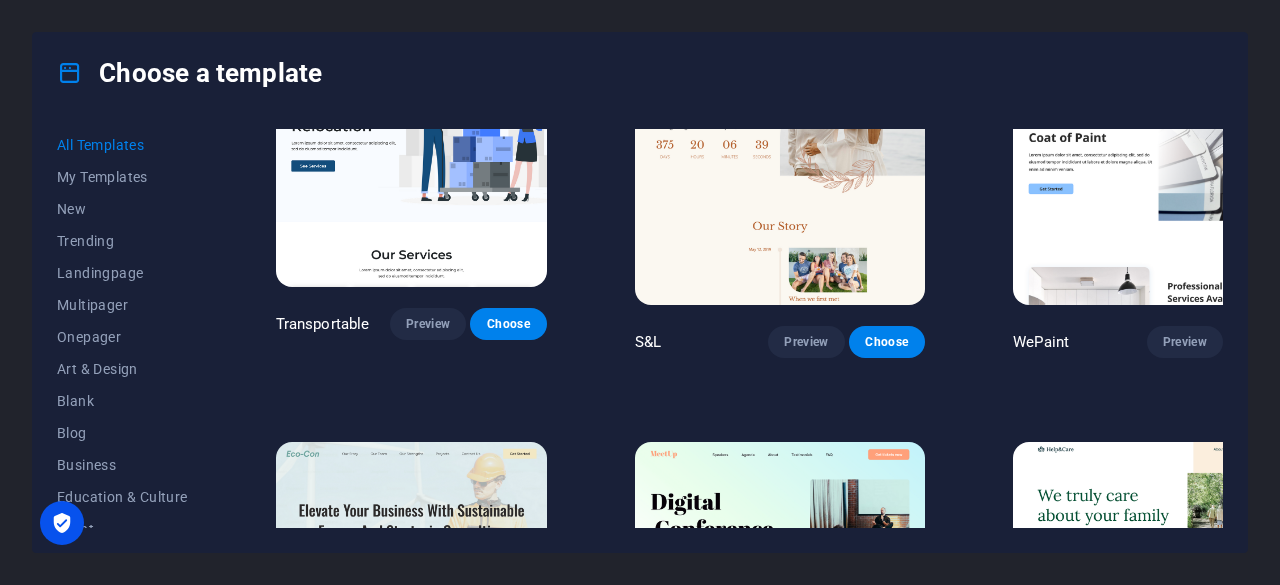 scroll, scrollTop: 100, scrollLeft: 0, axis: vertical 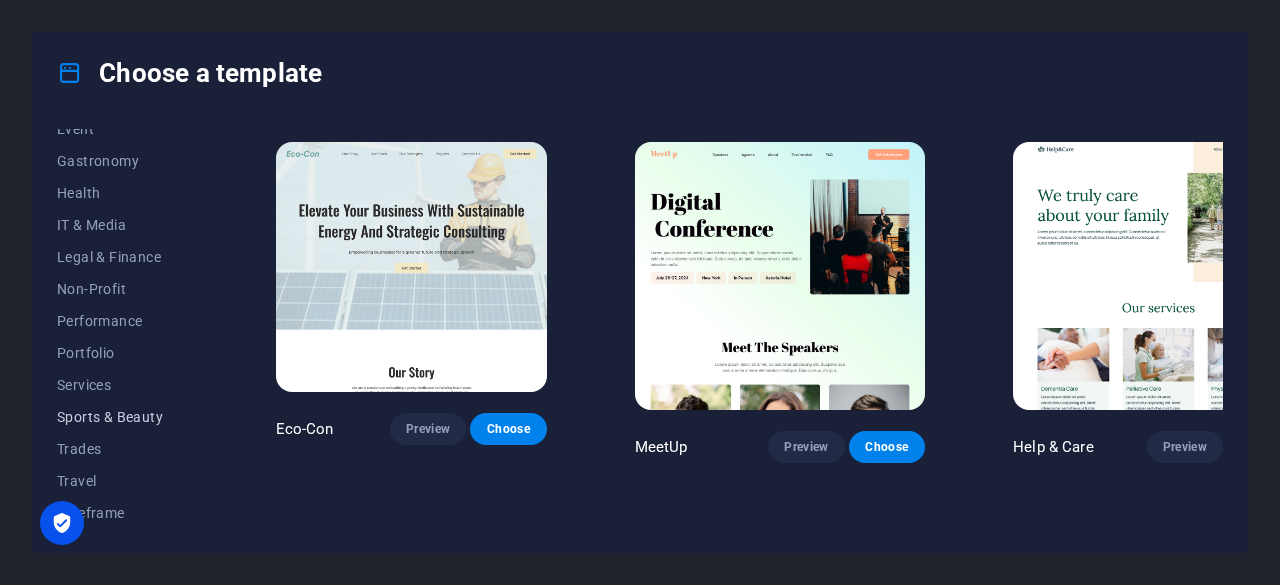 click on "Sports & Beauty" at bounding box center (122, 417) 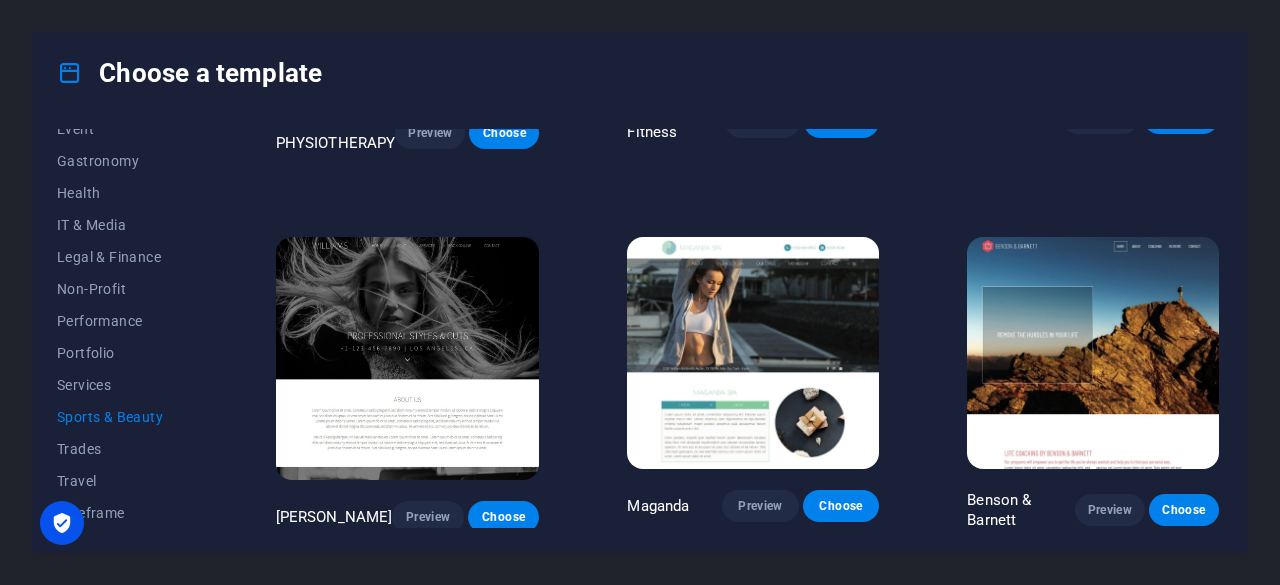 scroll, scrollTop: 932, scrollLeft: 0, axis: vertical 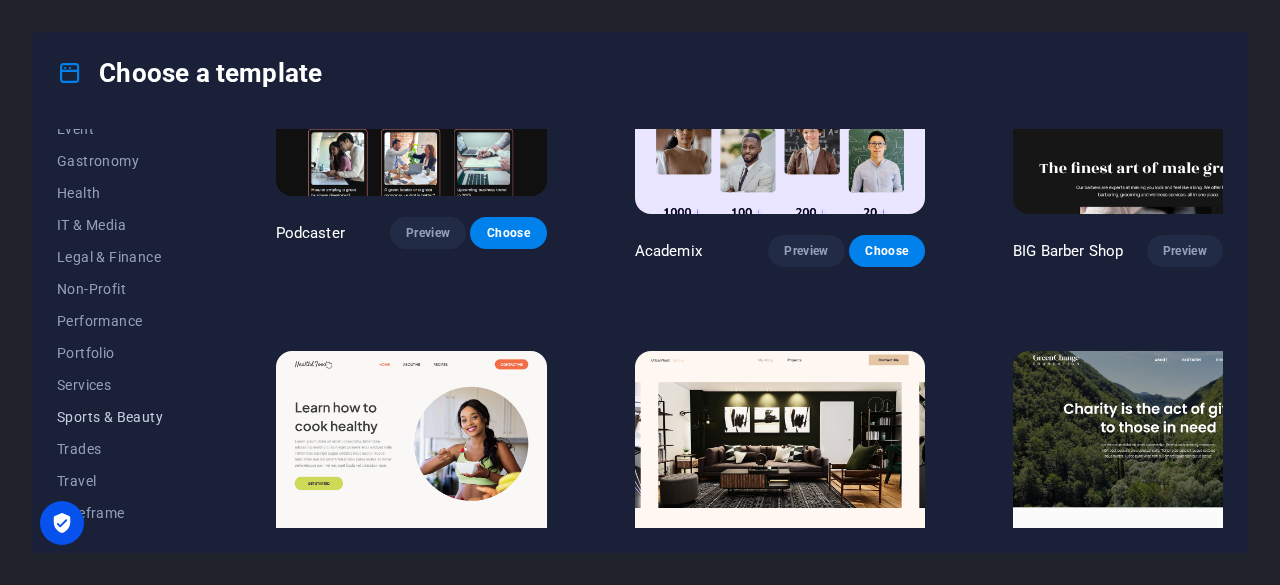 click on "Sports & Beauty" at bounding box center (122, 417) 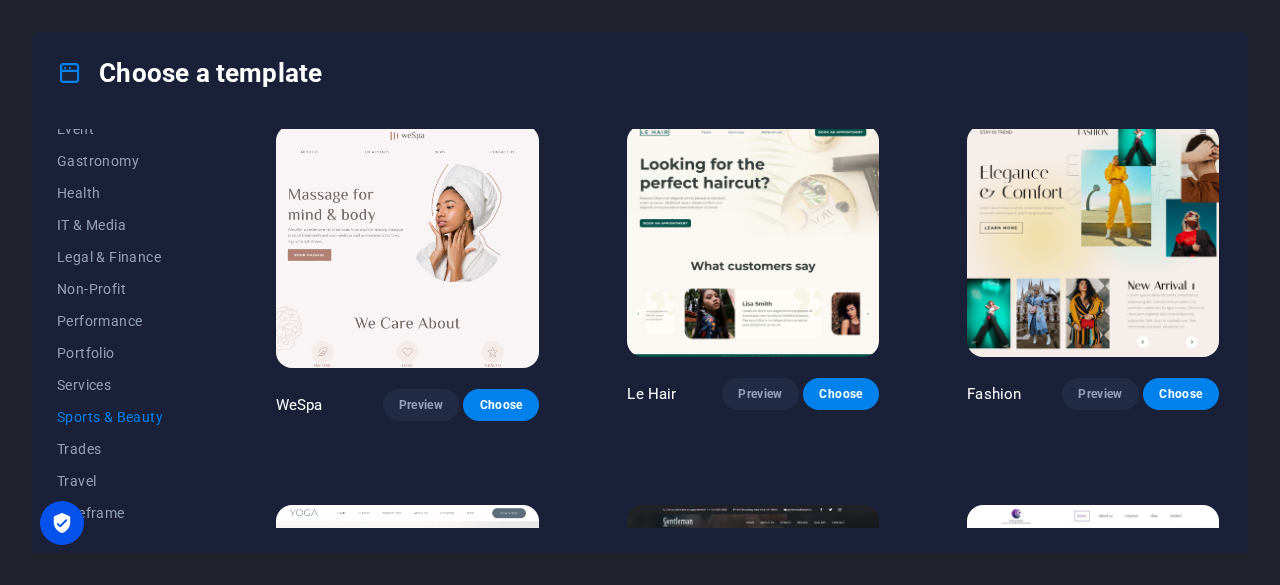 scroll, scrollTop: 375, scrollLeft: 0, axis: vertical 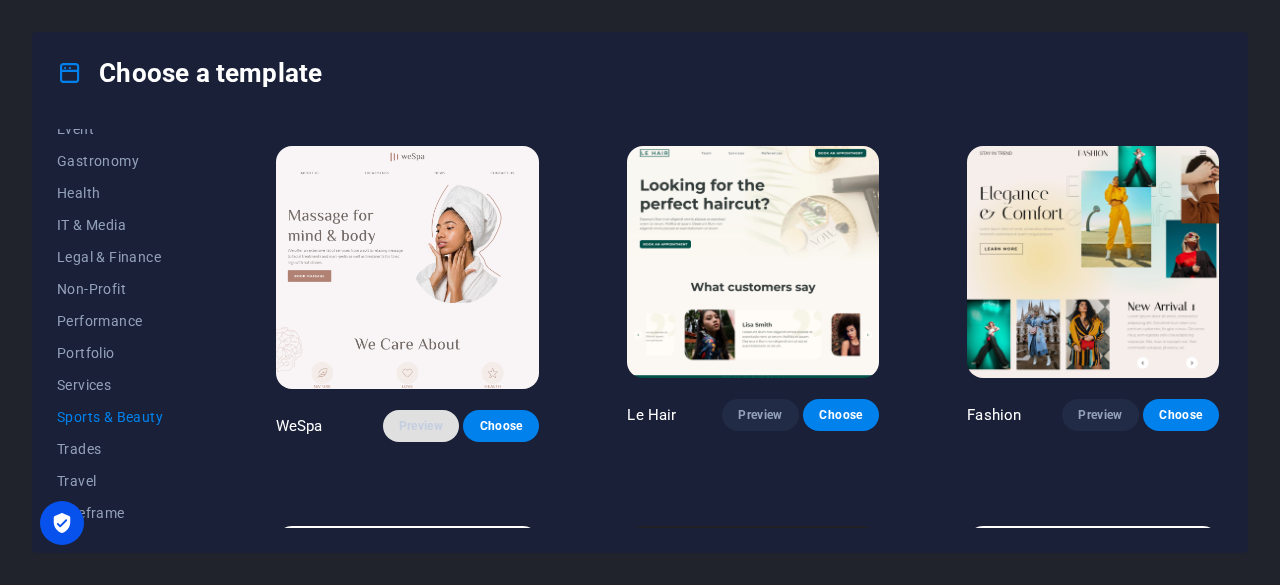 click on "Preview" at bounding box center [421, 426] 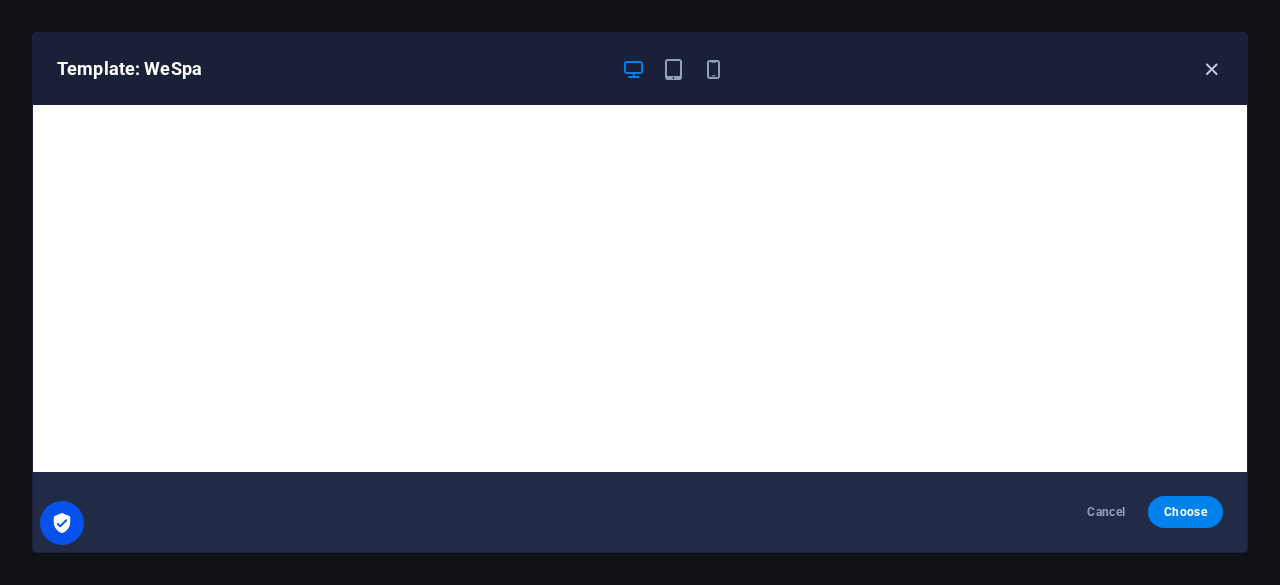 click at bounding box center [1211, 69] 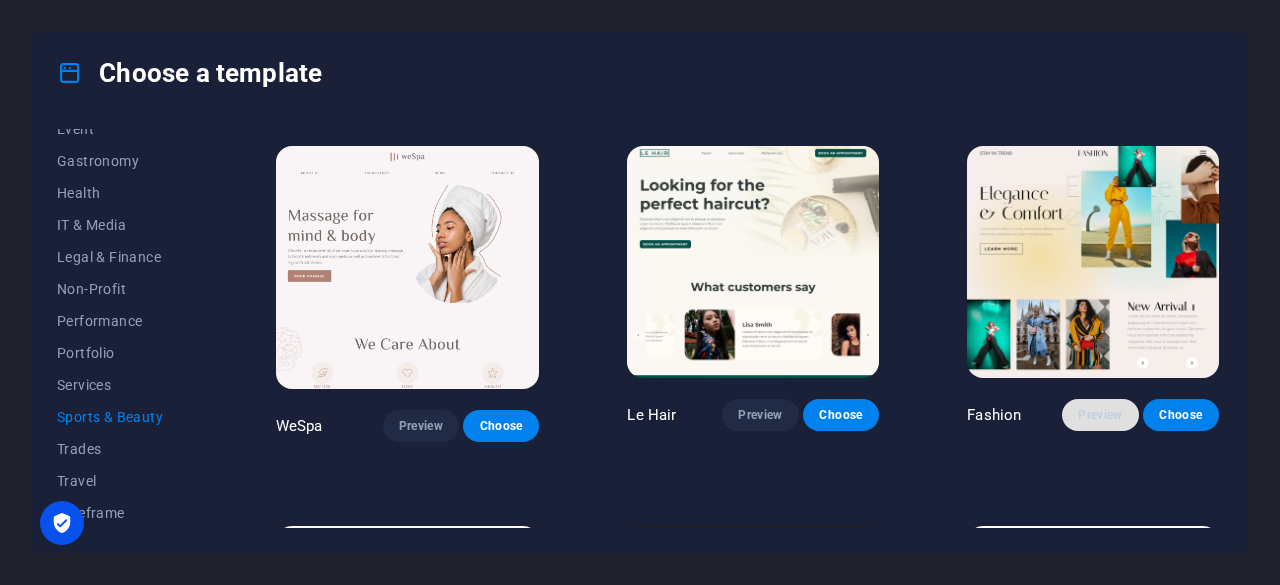 click on "Preview" at bounding box center (1100, 415) 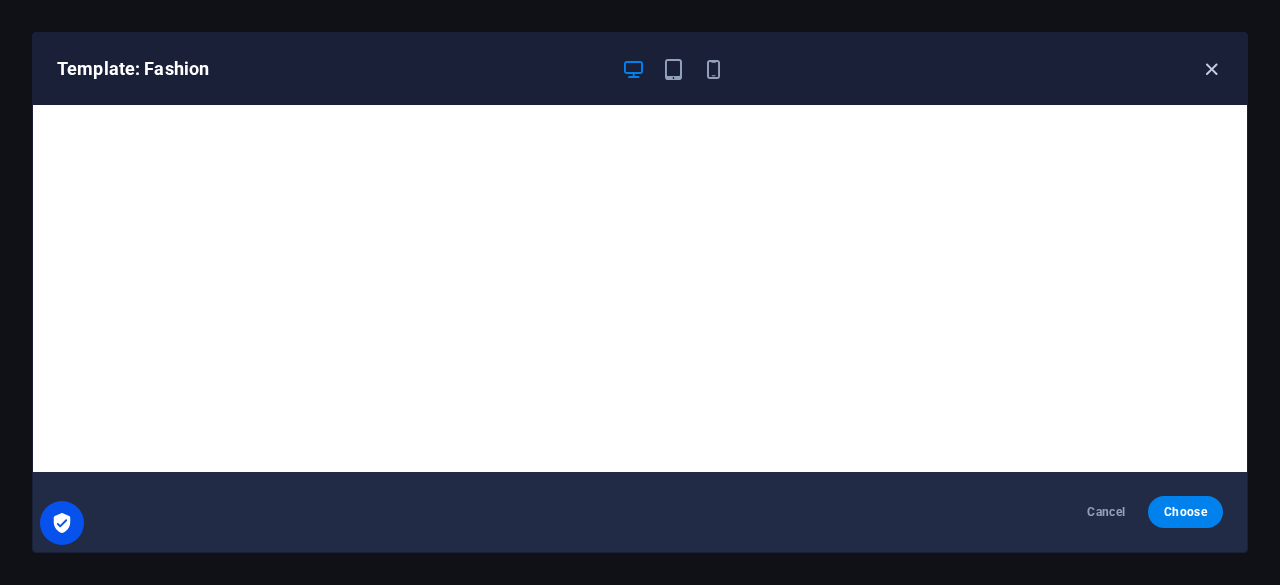 click at bounding box center (1211, 69) 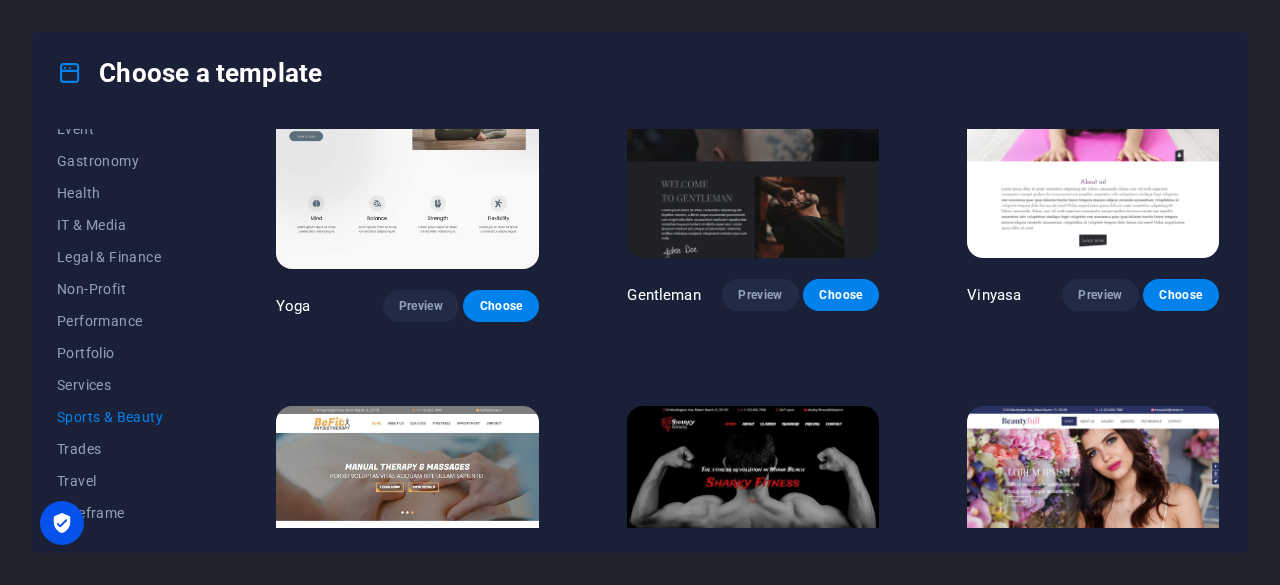 scroll, scrollTop: 1075, scrollLeft: 0, axis: vertical 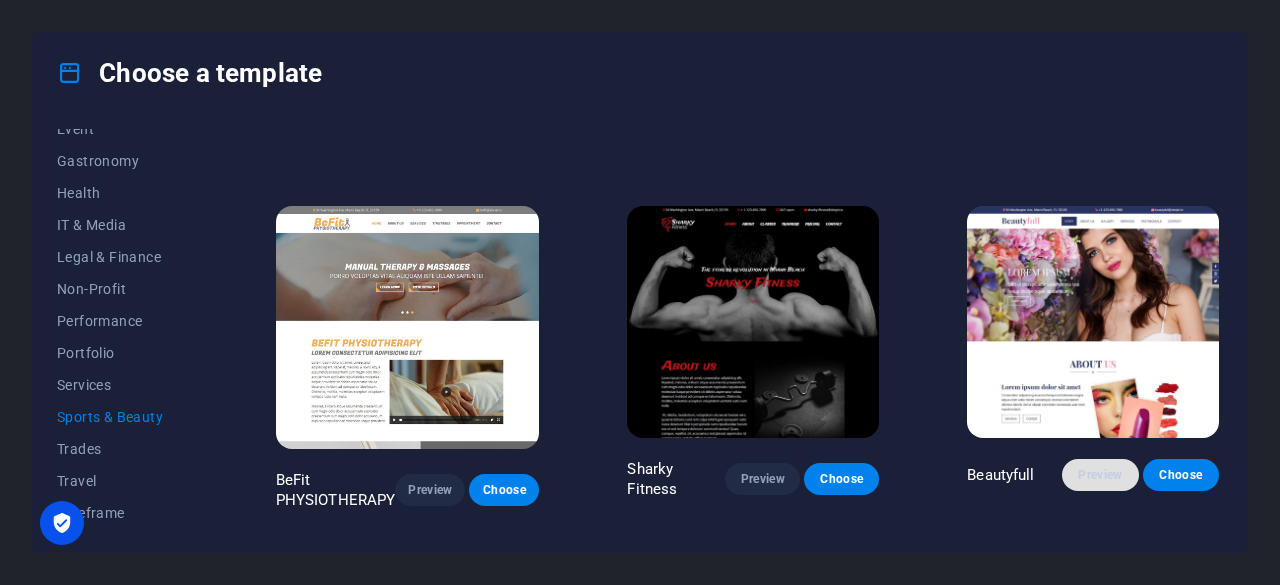 click on "Preview" at bounding box center (1100, 475) 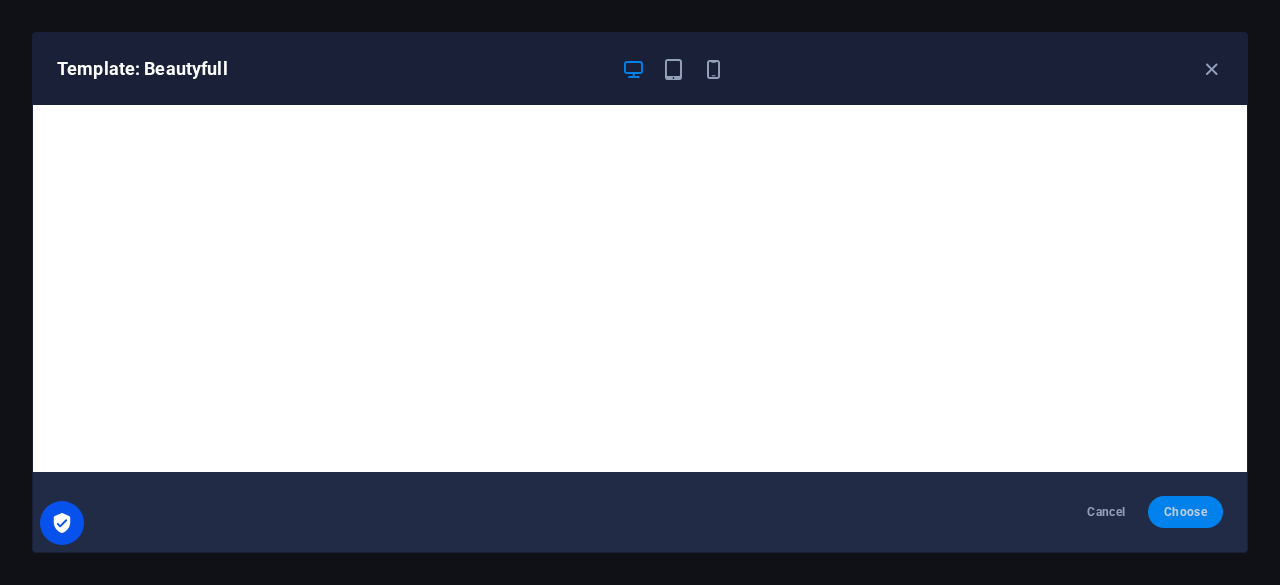 click on "Choose" at bounding box center (1185, 512) 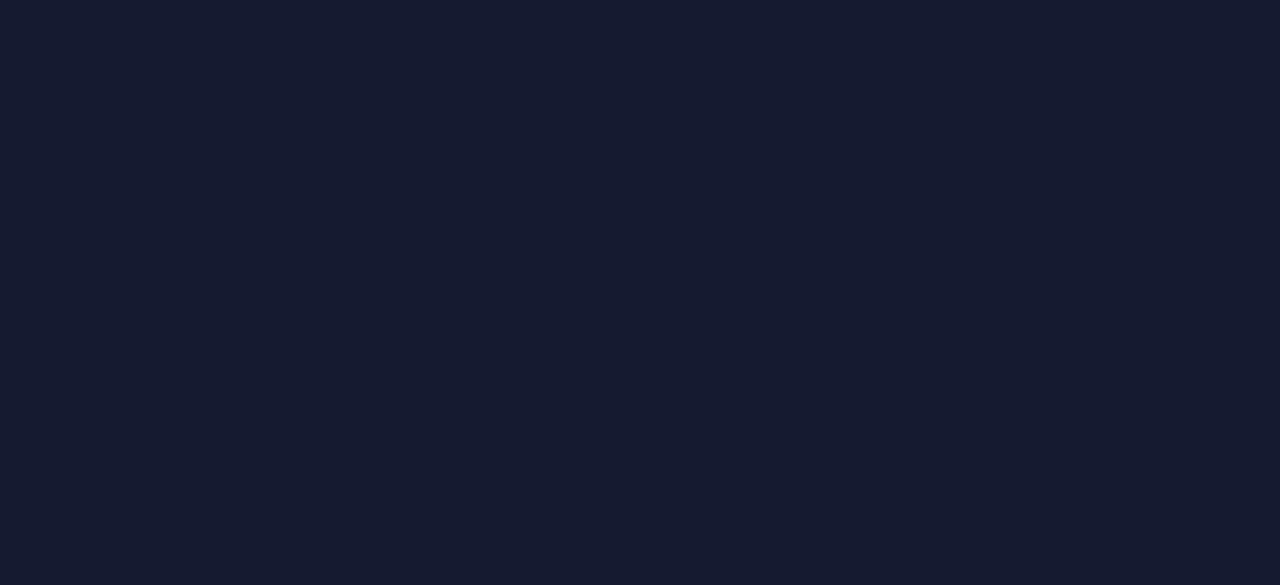 scroll, scrollTop: 0, scrollLeft: 0, axis: both 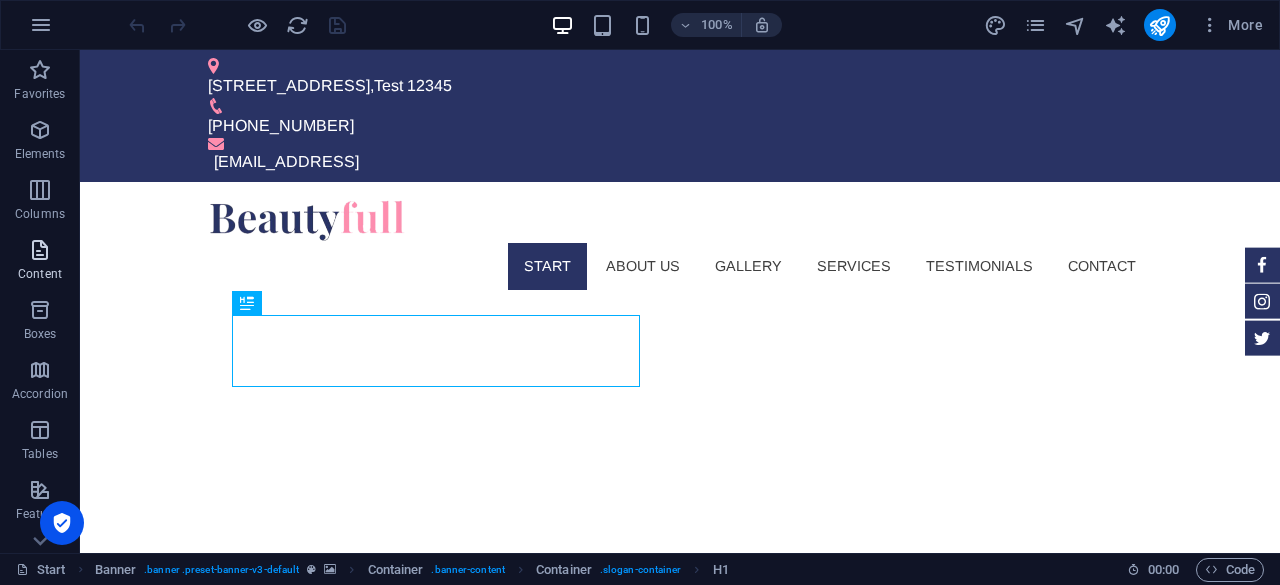 click at bounding box center [40, 250] 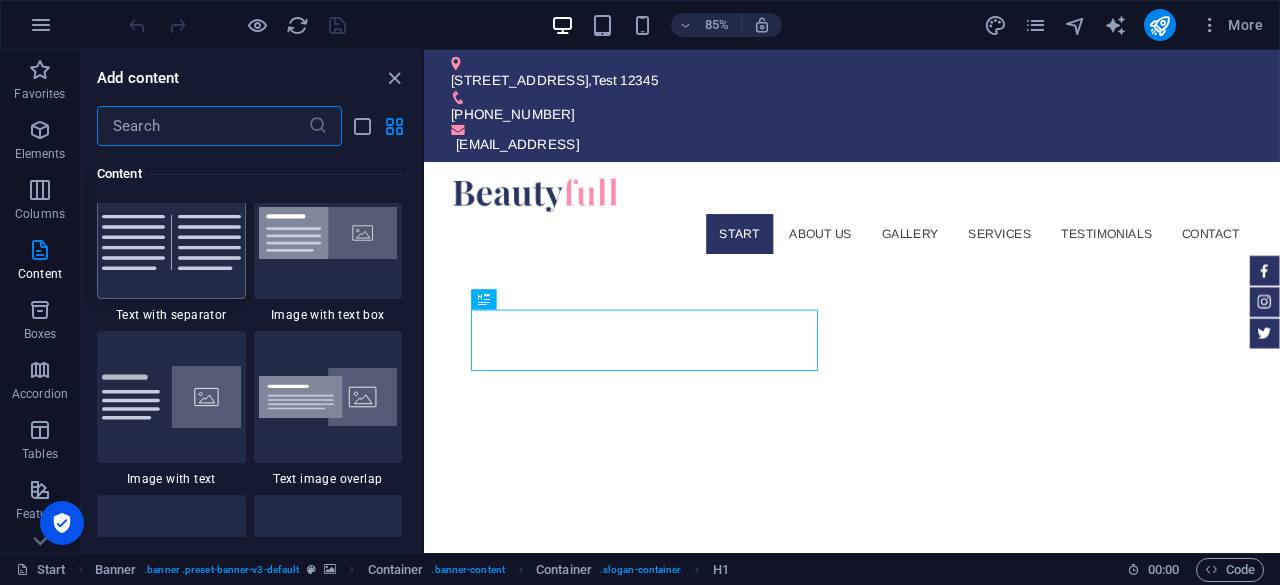 scroll, scrollTop: 3199, scrollLeft: 0, axis: vertical 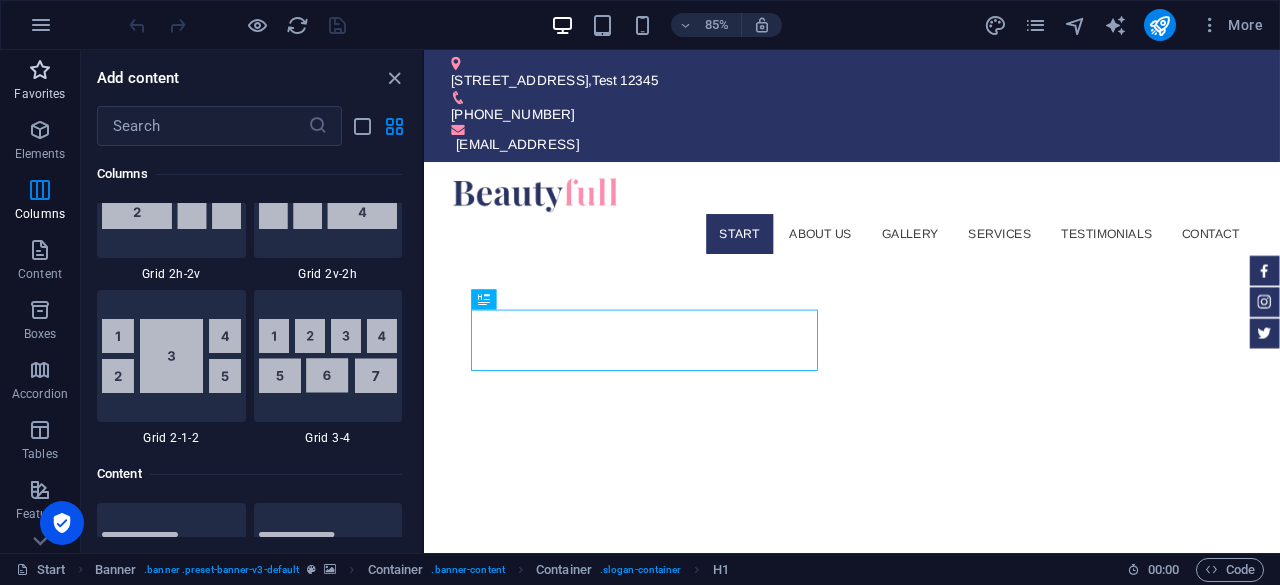 click on "Favorites" at bounding box center (39, 94) 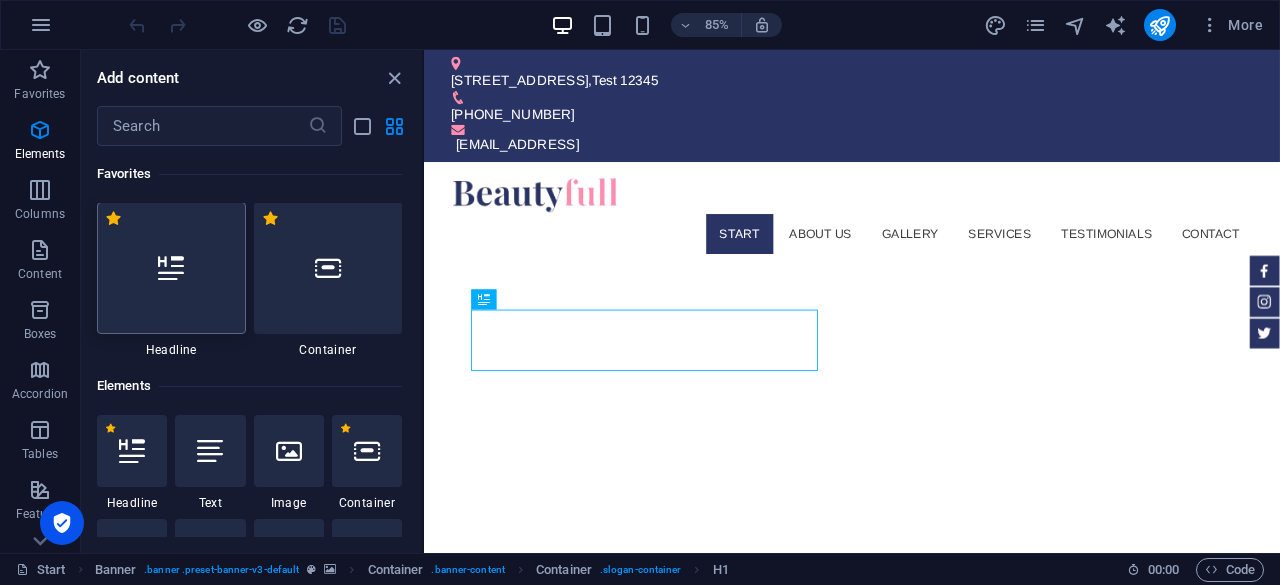 scroll, scrollTop: 0, scrollLeft: 0, axis: both 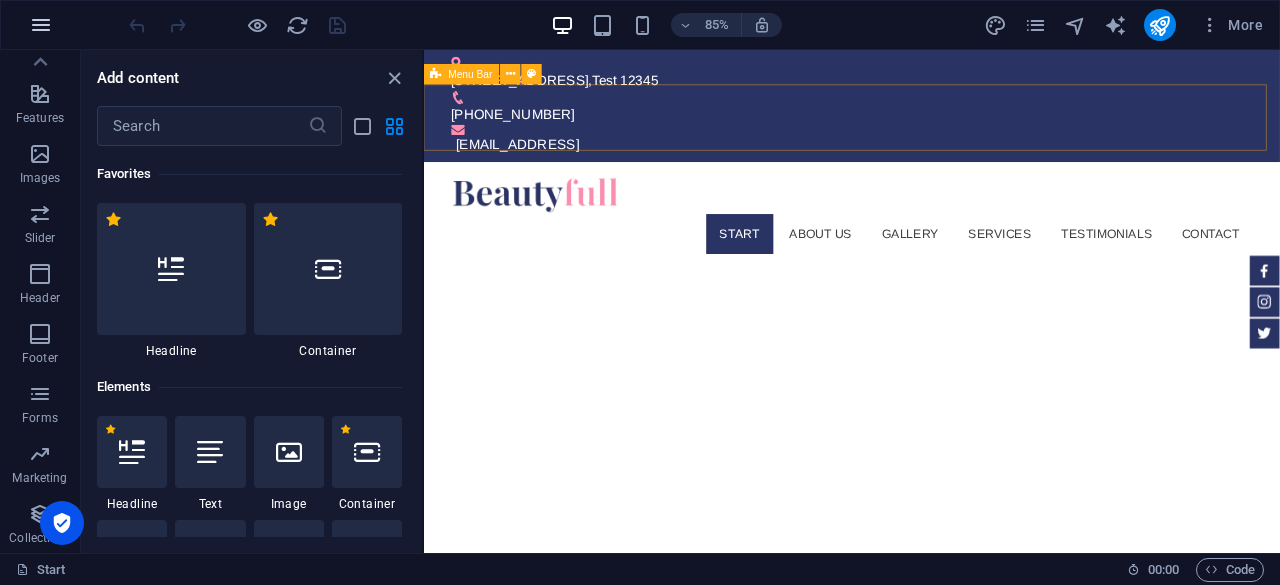click at bounding box center (41, 25) 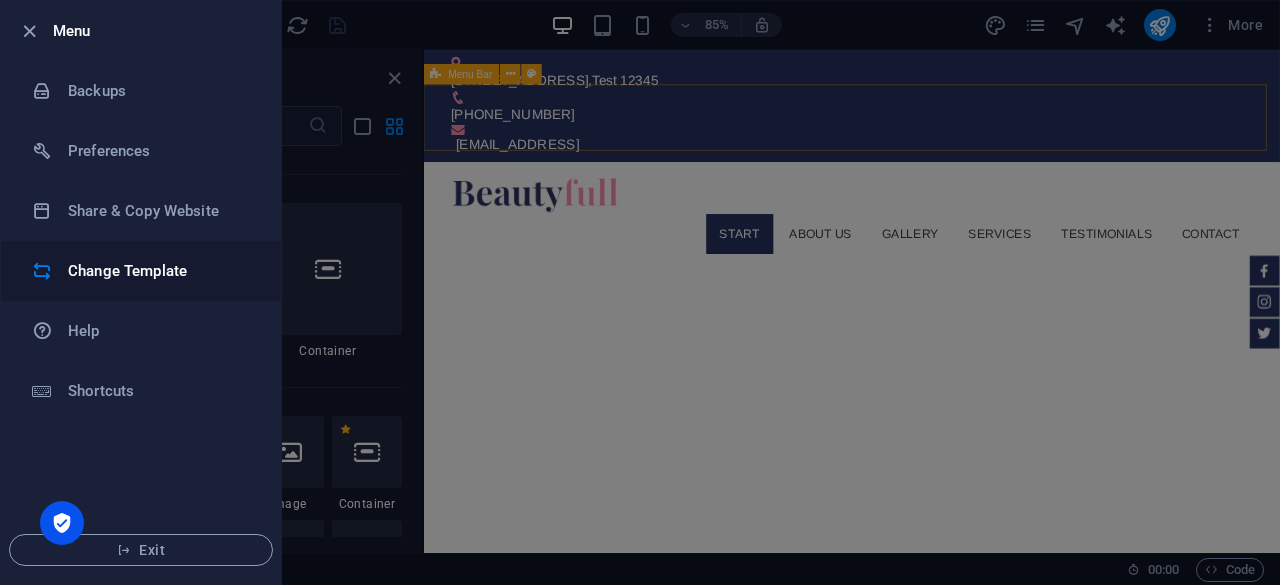 click on "Change Template" at bounding box center (141, 271) 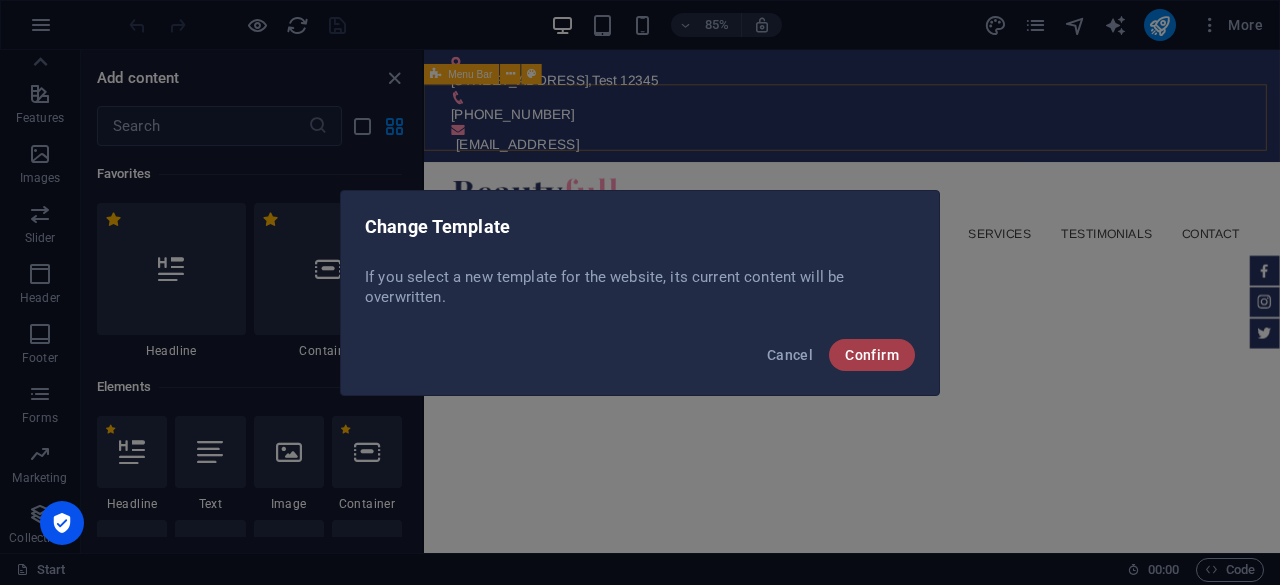 click on "Confirm" at bounding box center (872, 355) 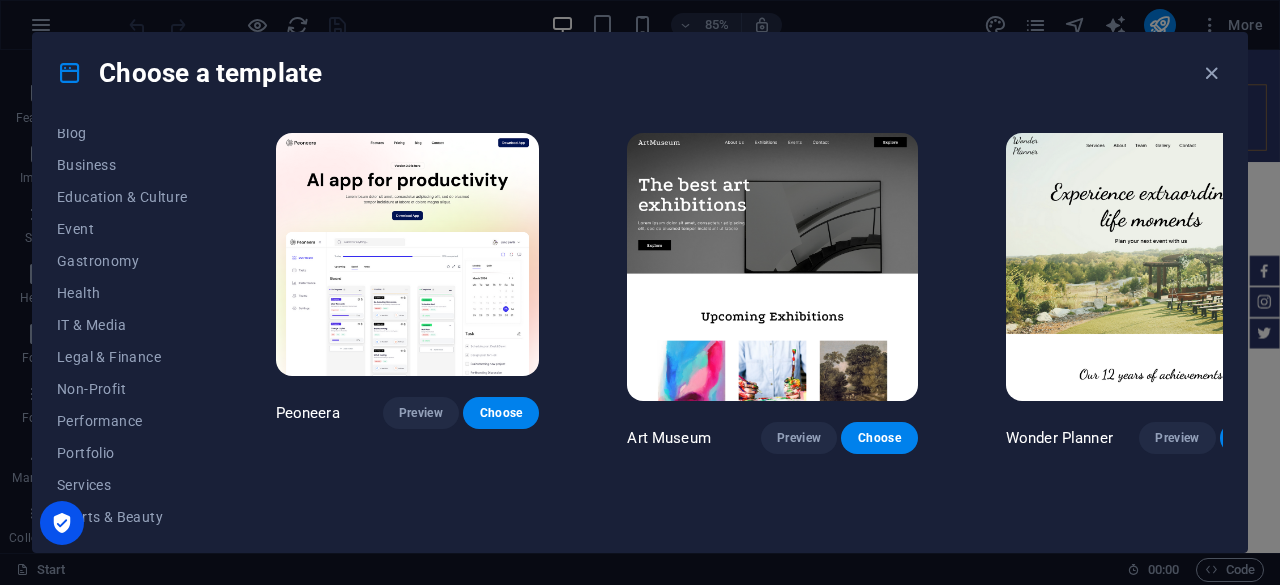scroll, scrollTop: 400, scrollLeft: 0, axis: vertical 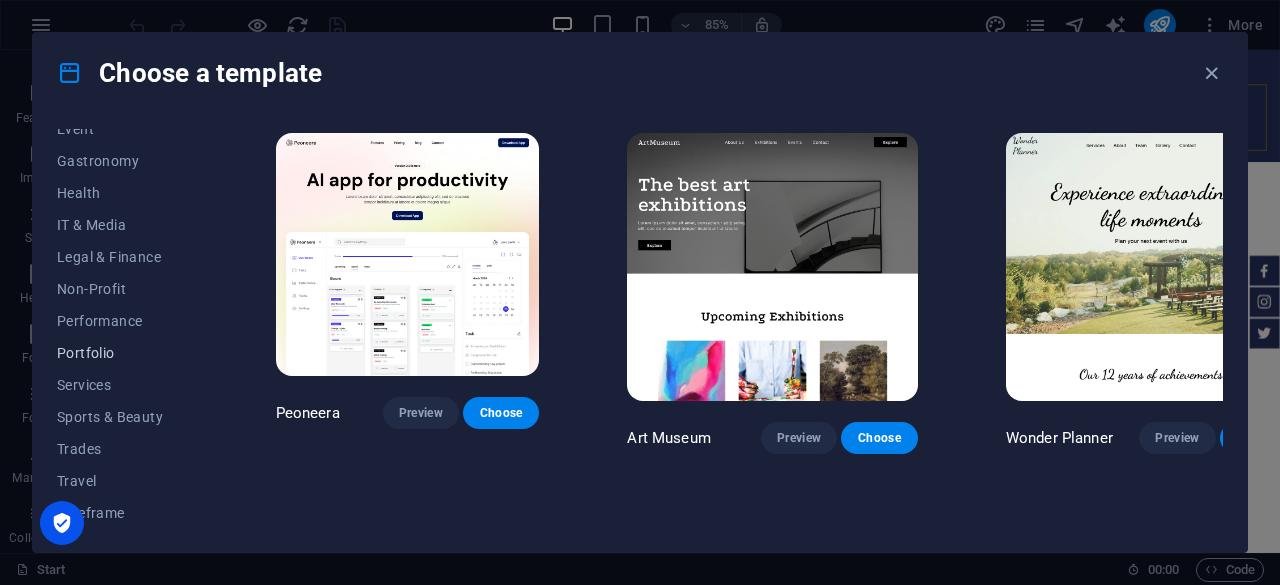 click on "Portfolio" at bounding box center (122, 353) 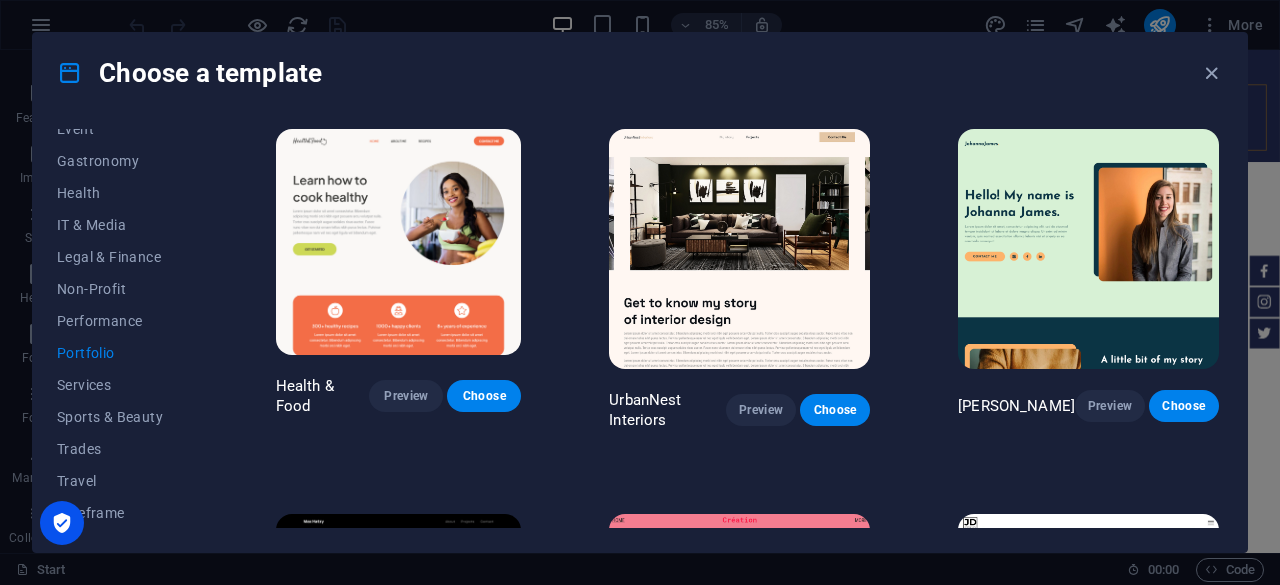scroll, scrollTop: 0, scrollLeft: 0, axis: both 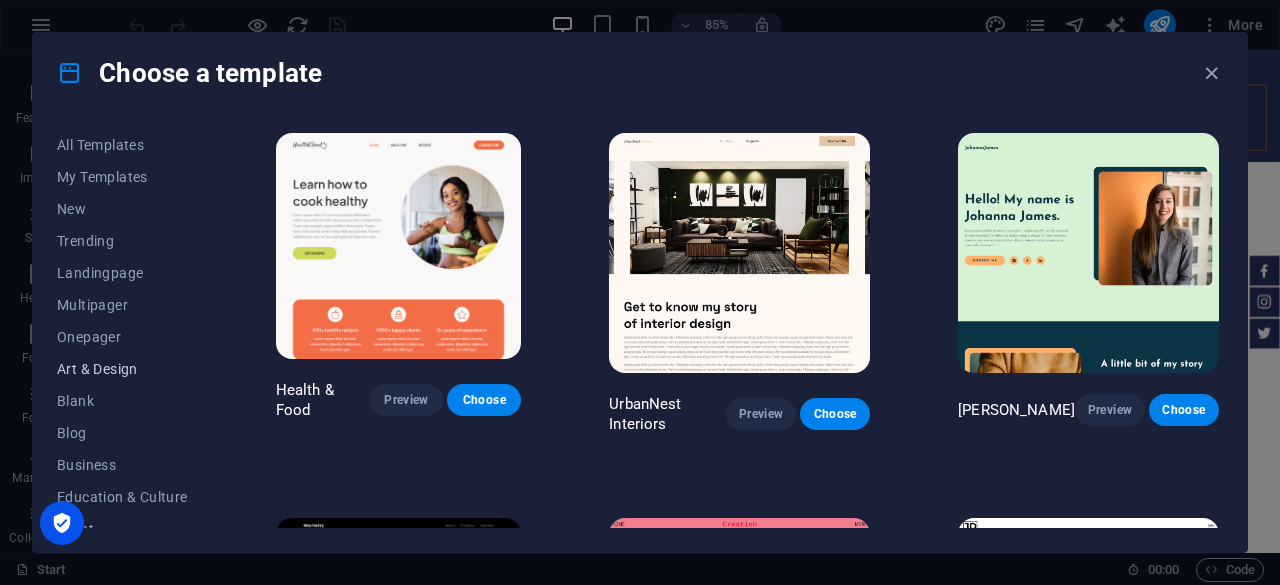 click on "Art & Design" at bounding box center (122, 369) 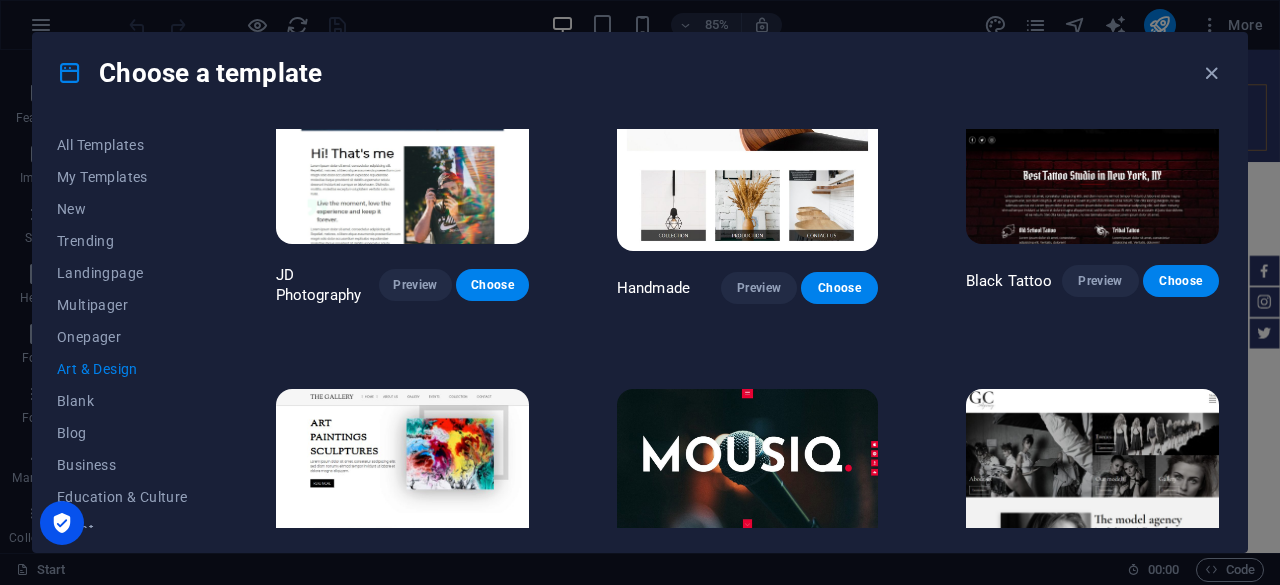 scroll, scrollTop: 800, scrollLeft: 0, axis: vertical 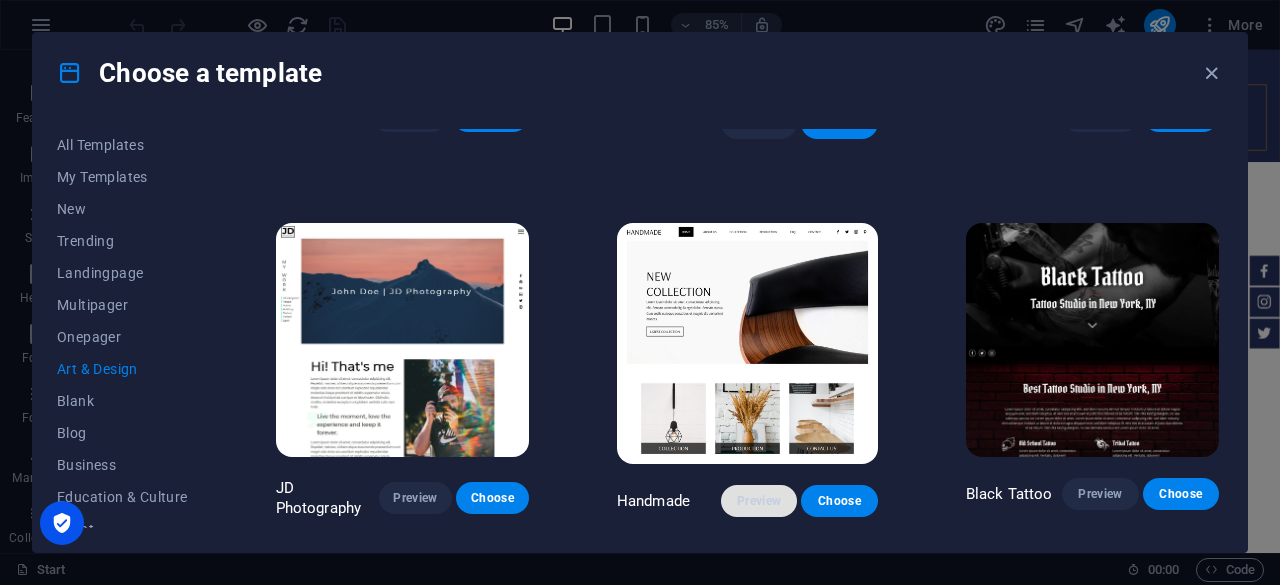 click on "Preview" at bounding box center [759, 501] 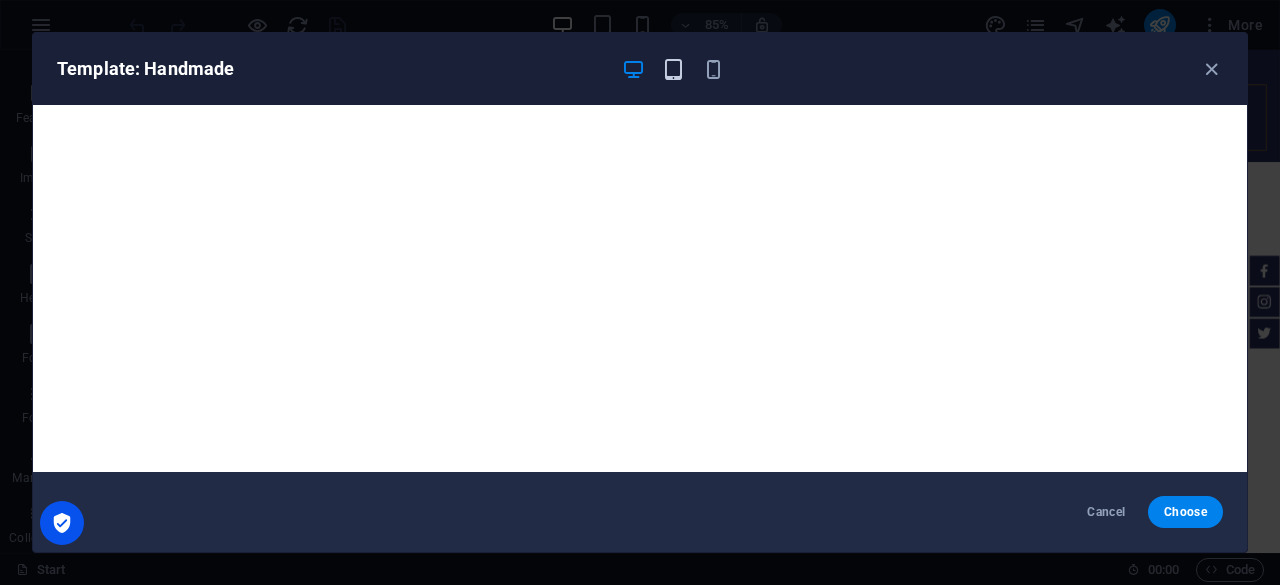 click at bounding box center [673, 69] 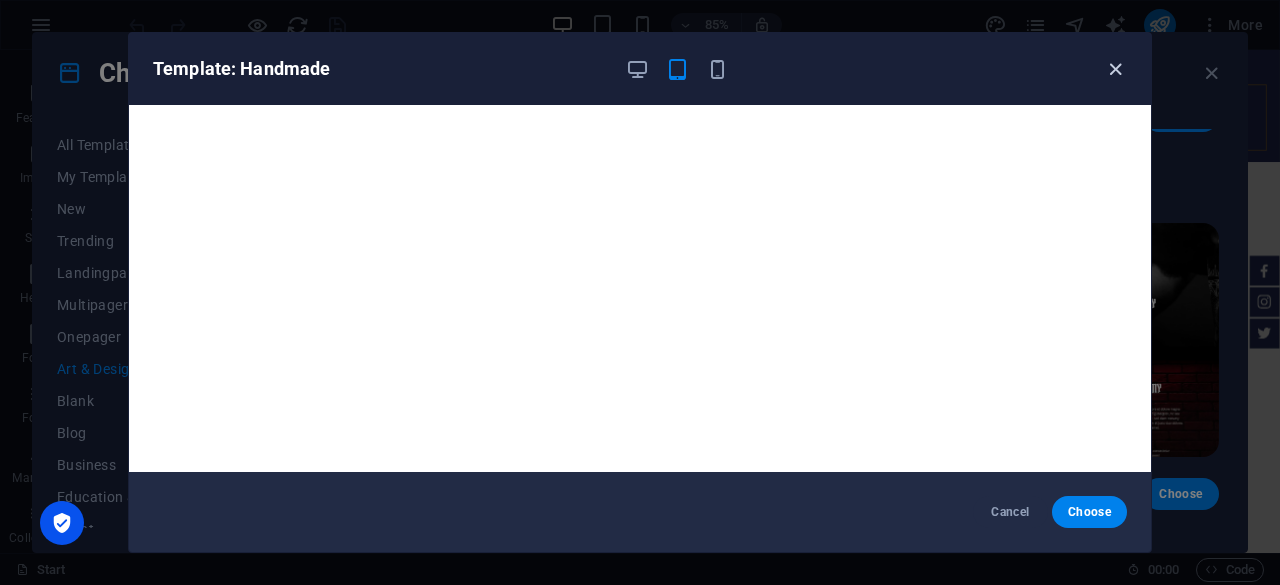 click at bounding box center [1115, 69] 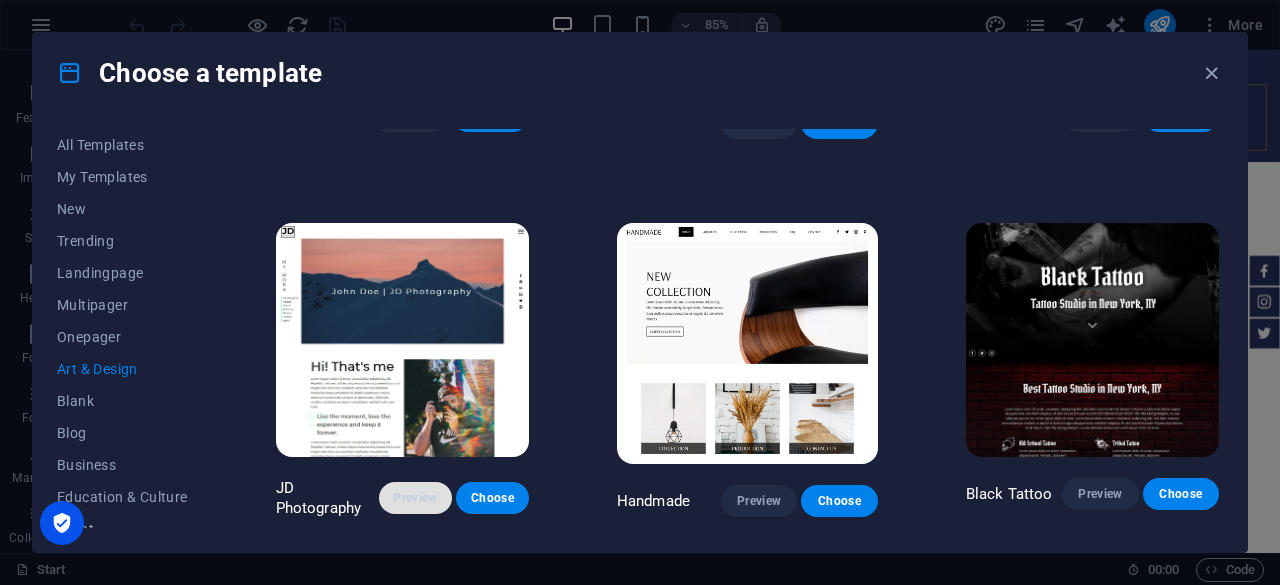 click on "Preview" at bounding box center [415, 498] 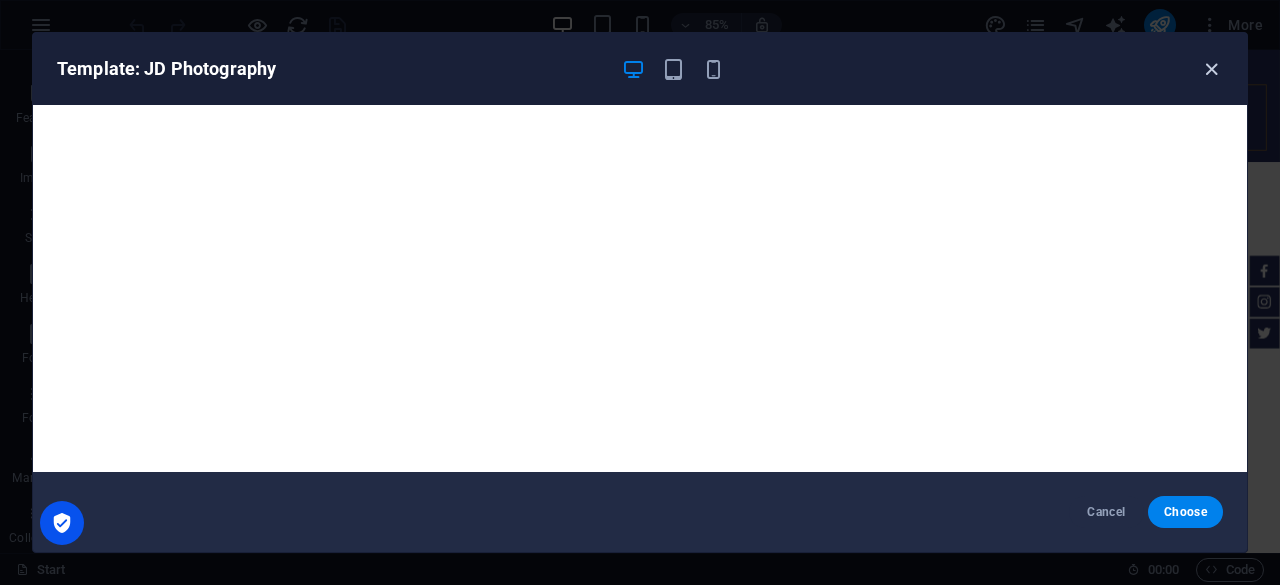 click at bounding box center [1211, 69] 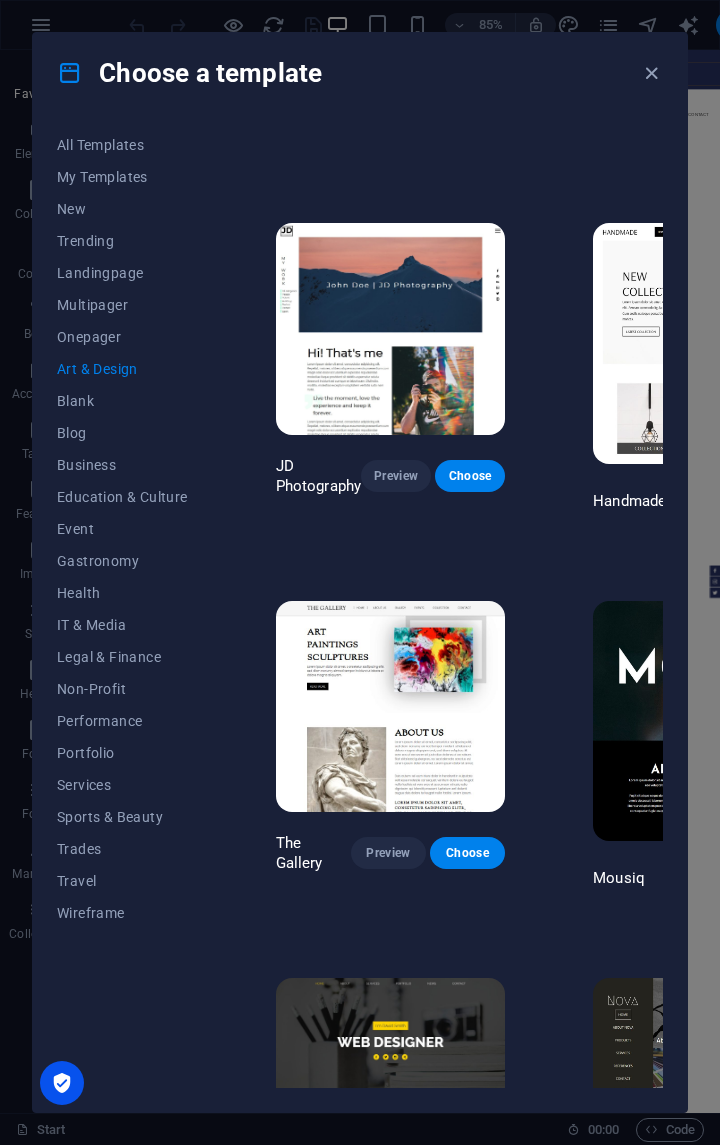 scroll, scrollTop: 0, scrollLeft: 0, axis: both 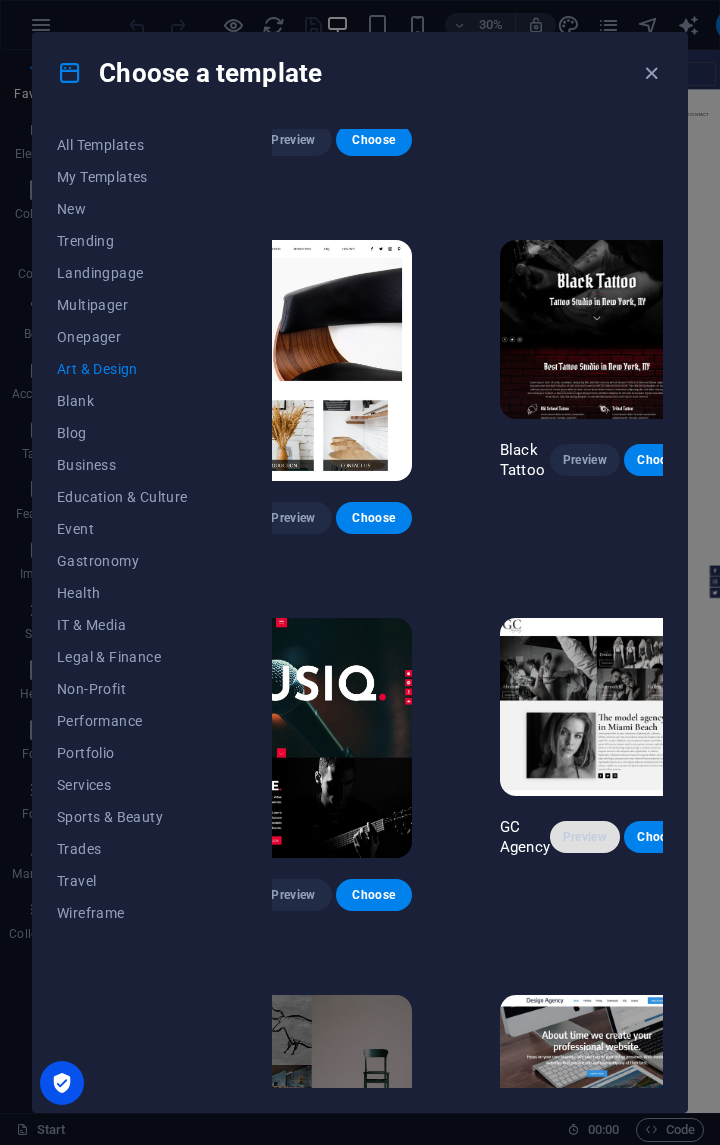 click on "Preview" at bounding box center (585, 837) 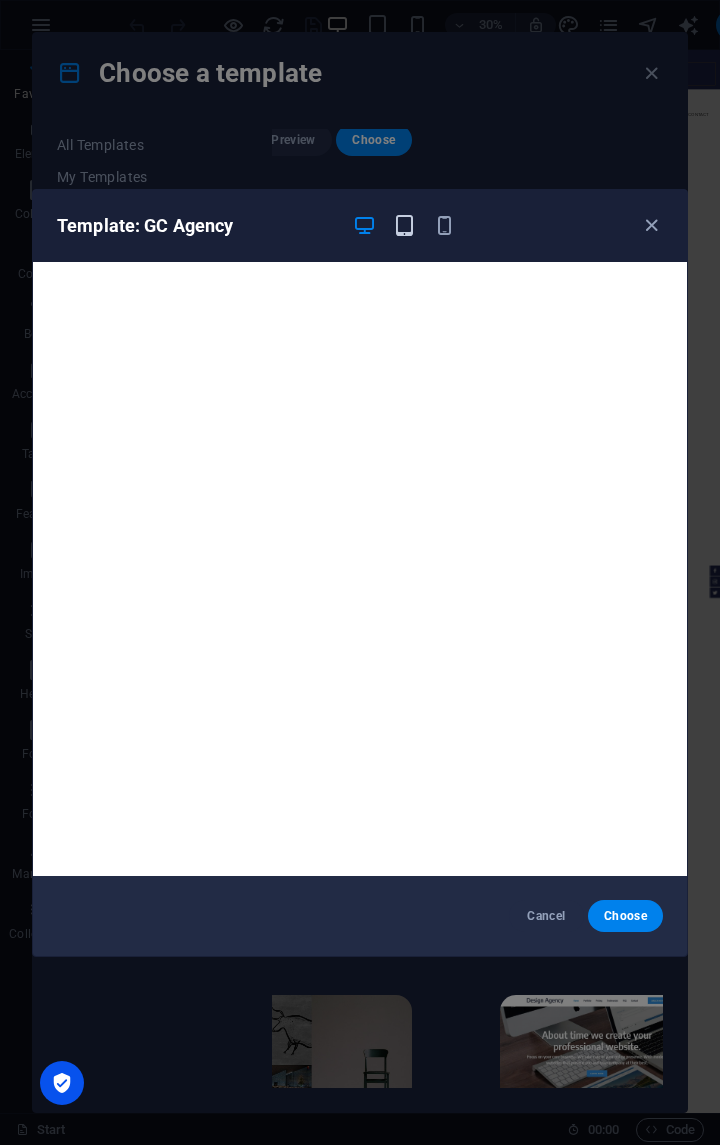 click at bounding box center (404, 225) 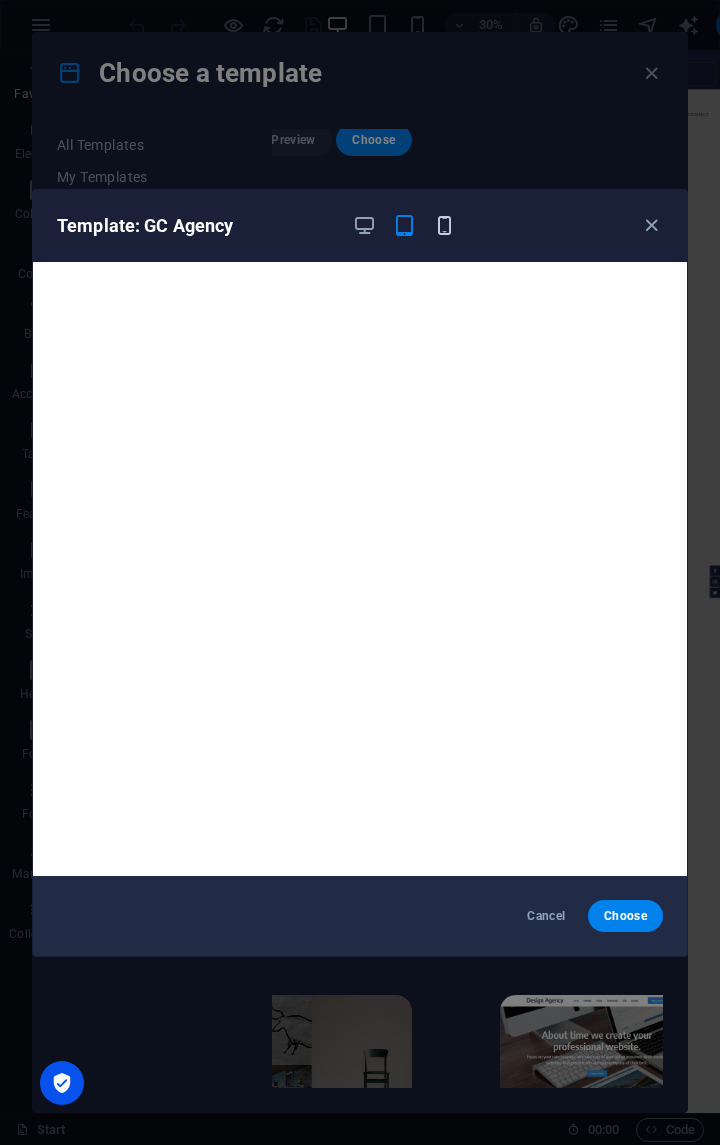 click at bounding box center [444, 225] 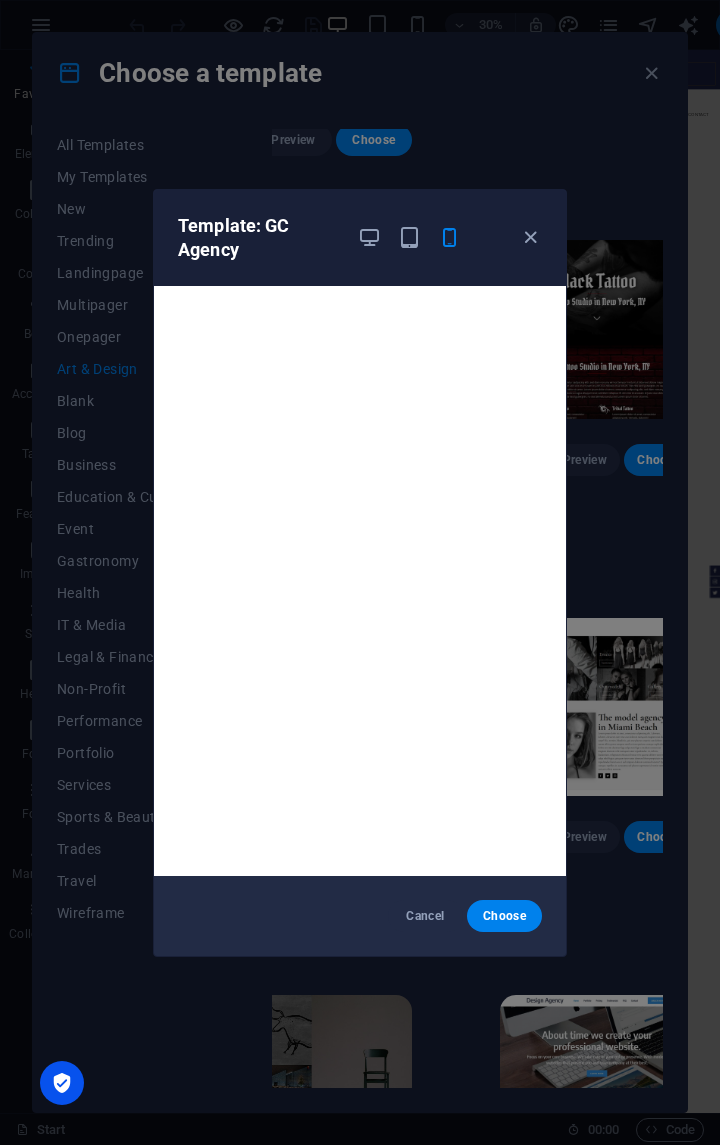 click at bounding box center (409, 238) 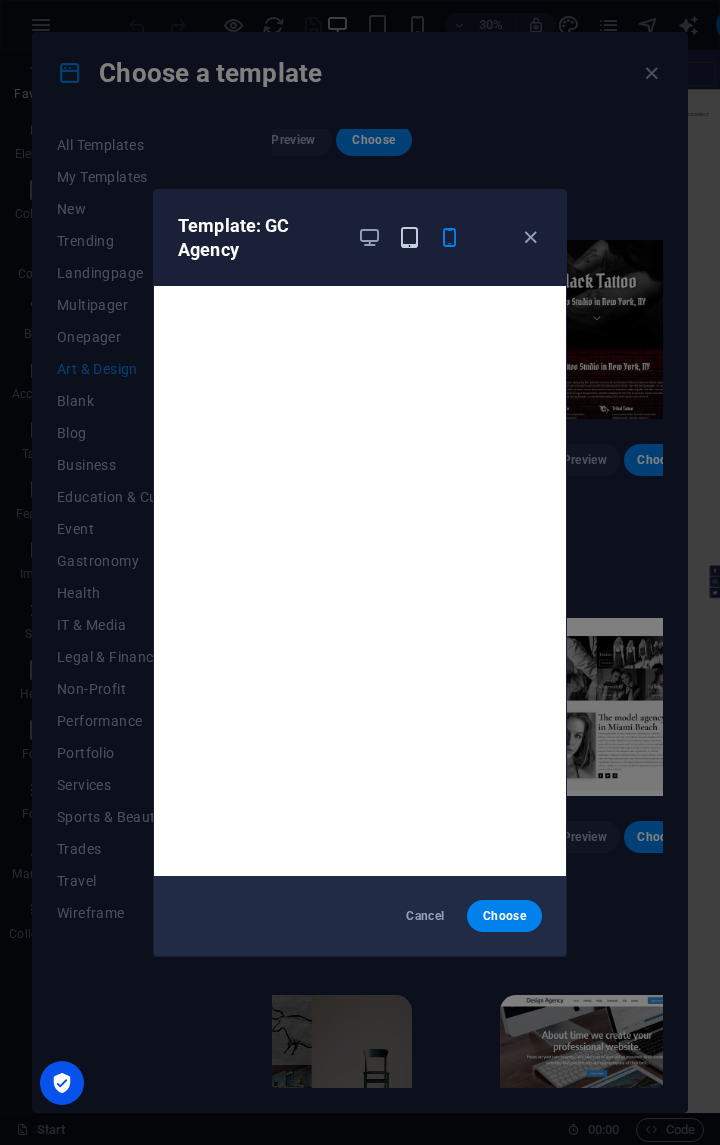 click at bounding box center (409, 237) 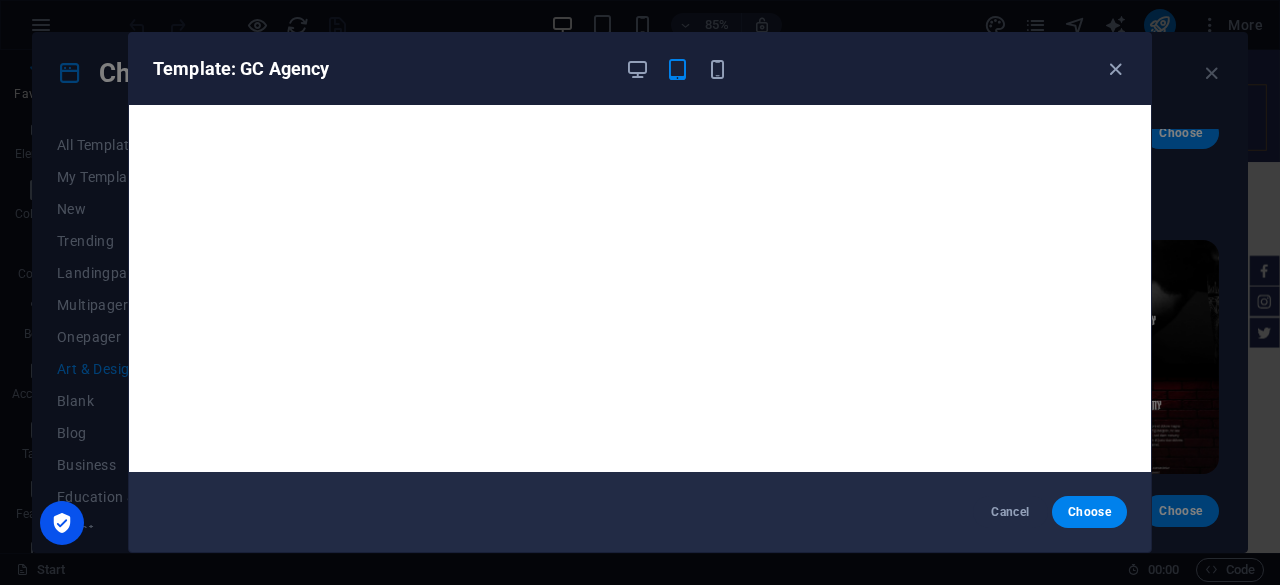 scroll, scrollTop: 270, scrollLeft: 0, axis: vertical 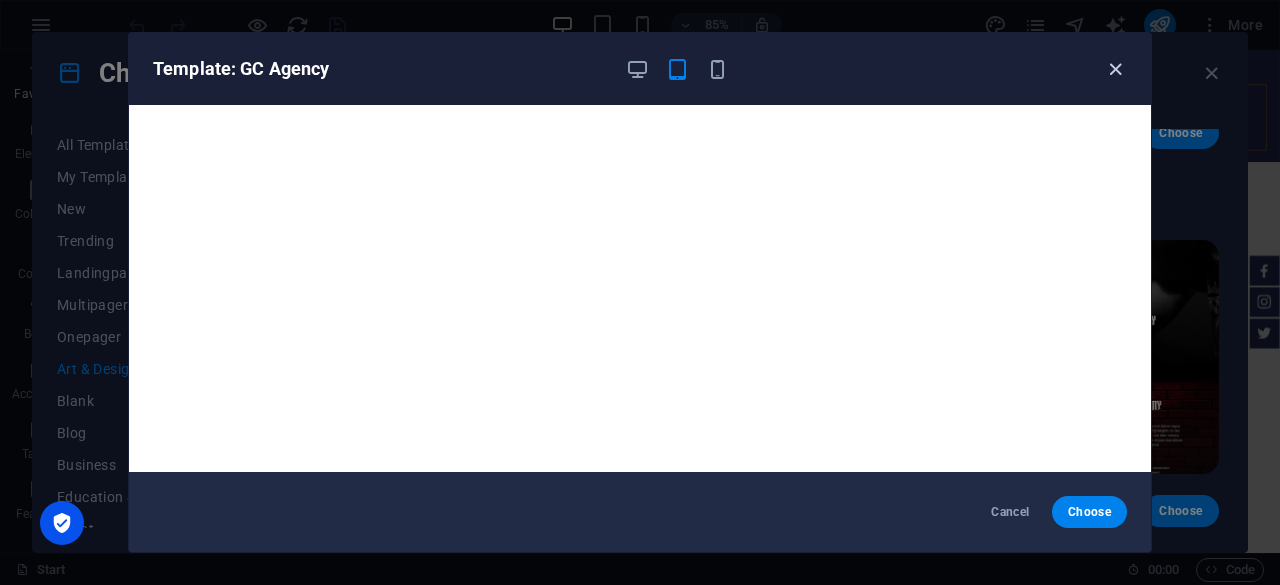 click at bounding box center [1115, 69] 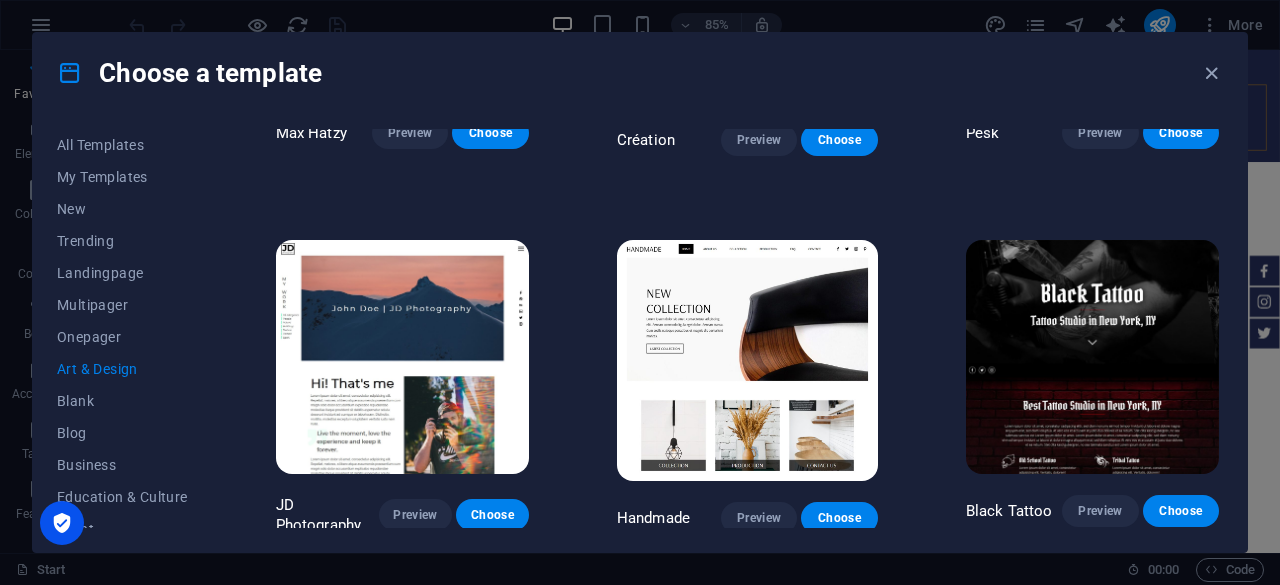 scroll, scrollTop: 822, scrollLeft: 0, axis: vertical 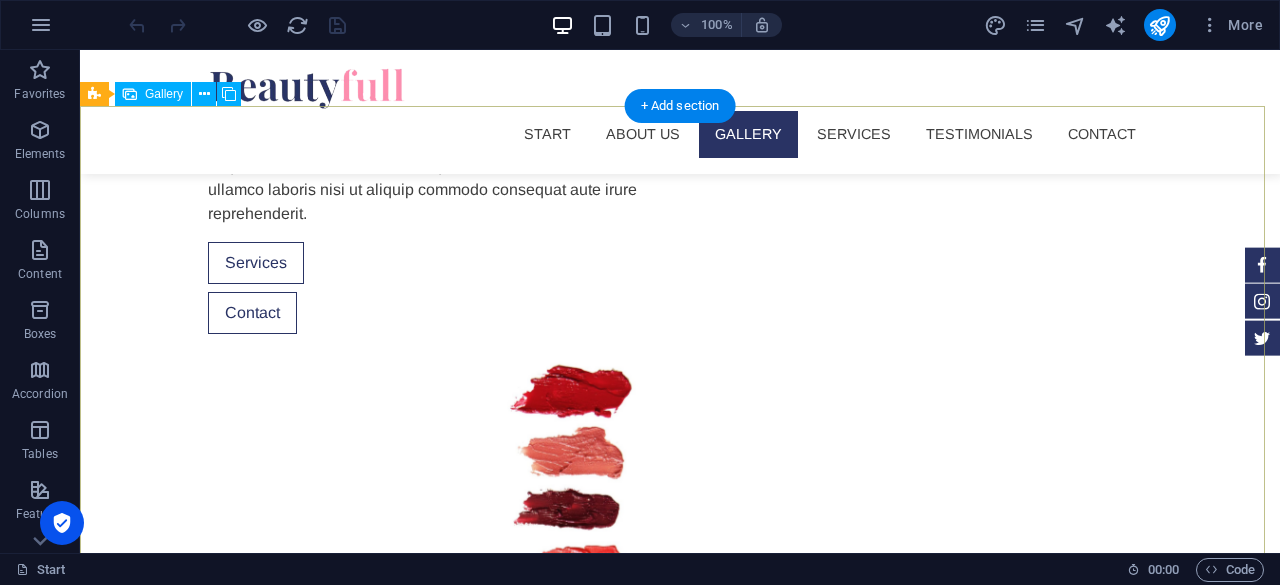 click at bounding box center [530, 2638] 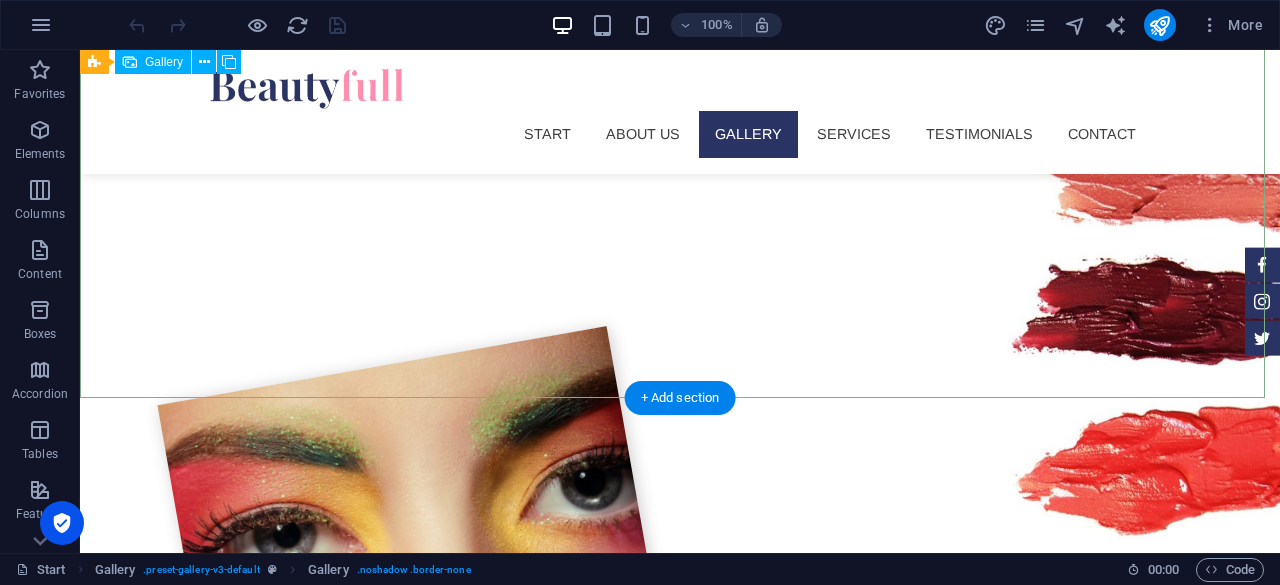 scroll, scrollTop: 1500, scrollLeft: 0, axis: vertical 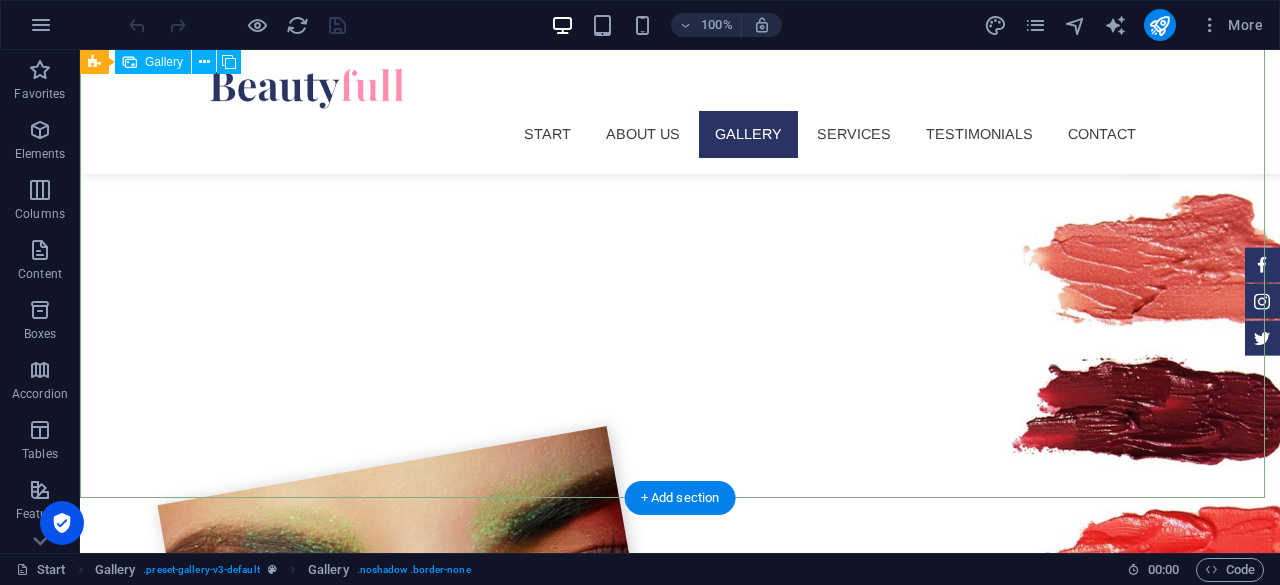 click at bounding box center [230, 2438] 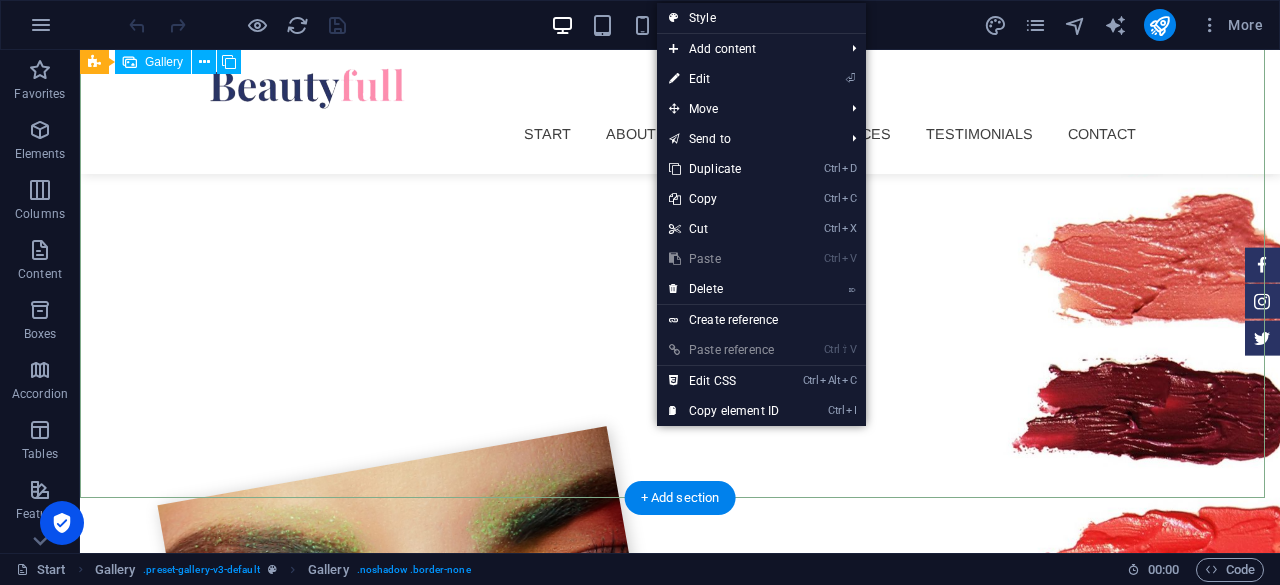 click at bounding box center [530, 2438] 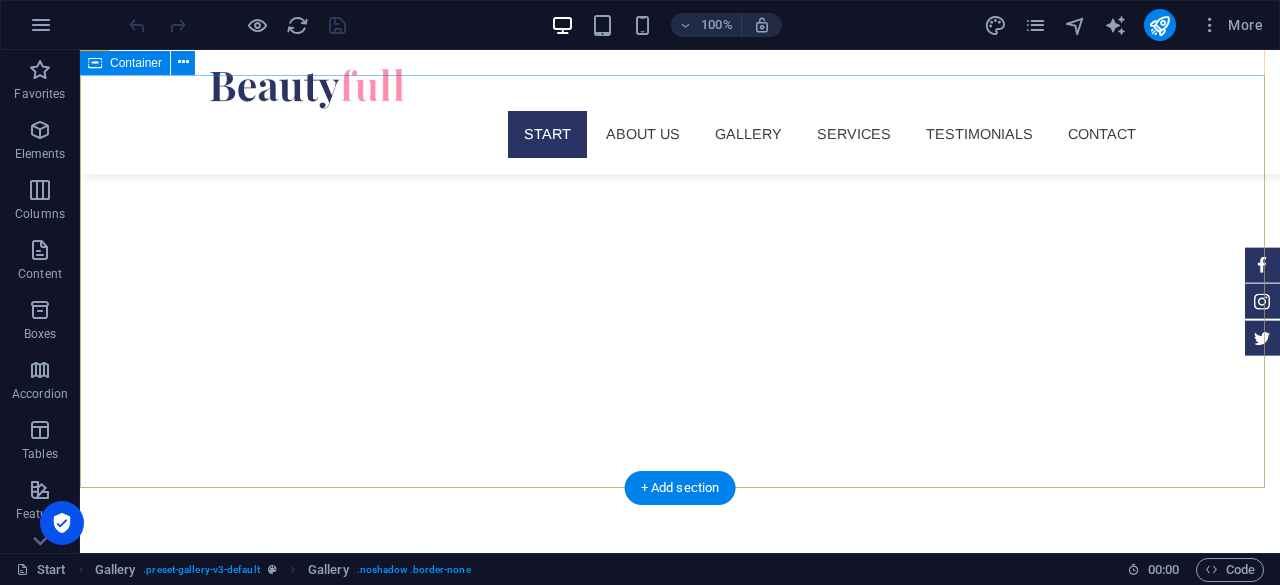 scroll, scrollTop: 0, scrollLeft: 0, axis: both 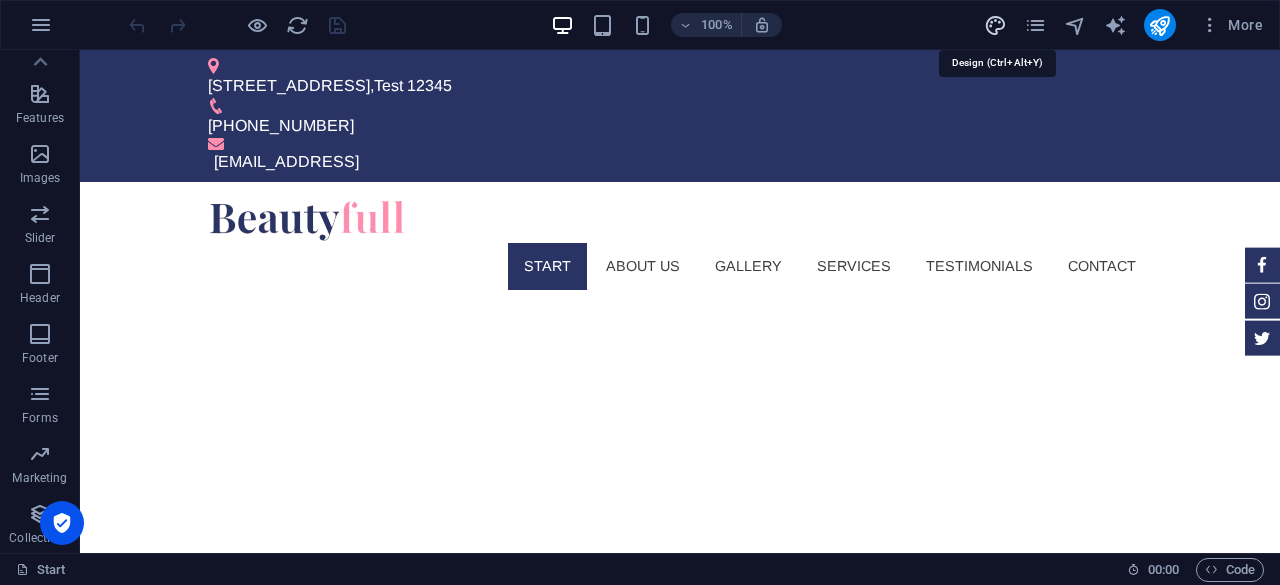 click at bounding box center [995, 25] 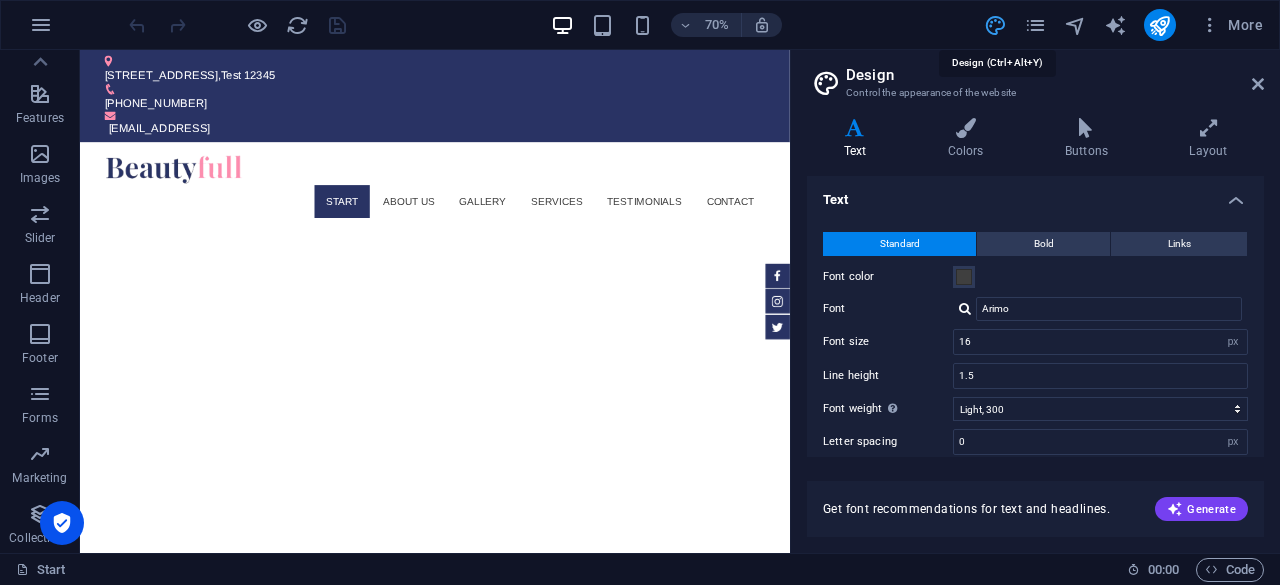 click at bounding box center (995, 25) 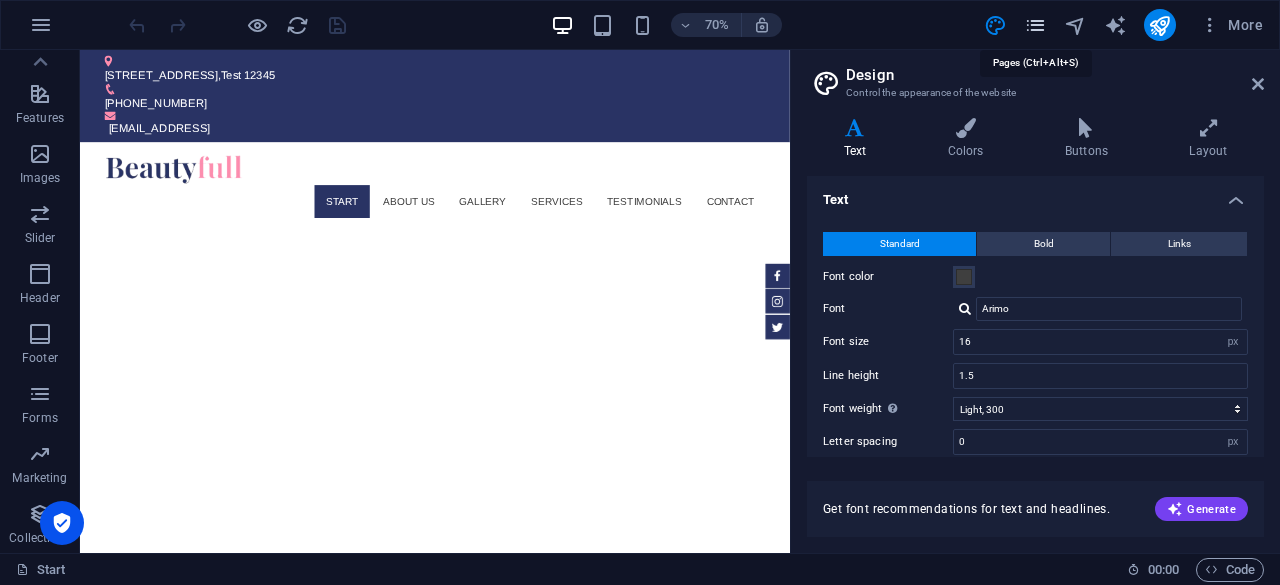 click at bounding box center [1035, 25] 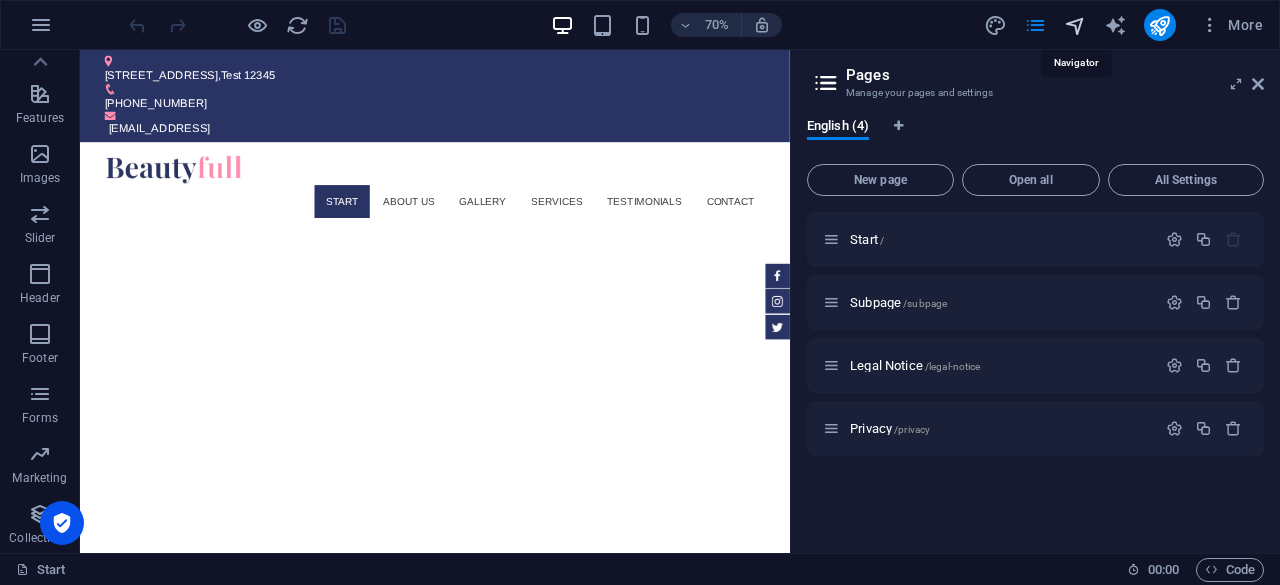 click at bounding box center (1075, 25) 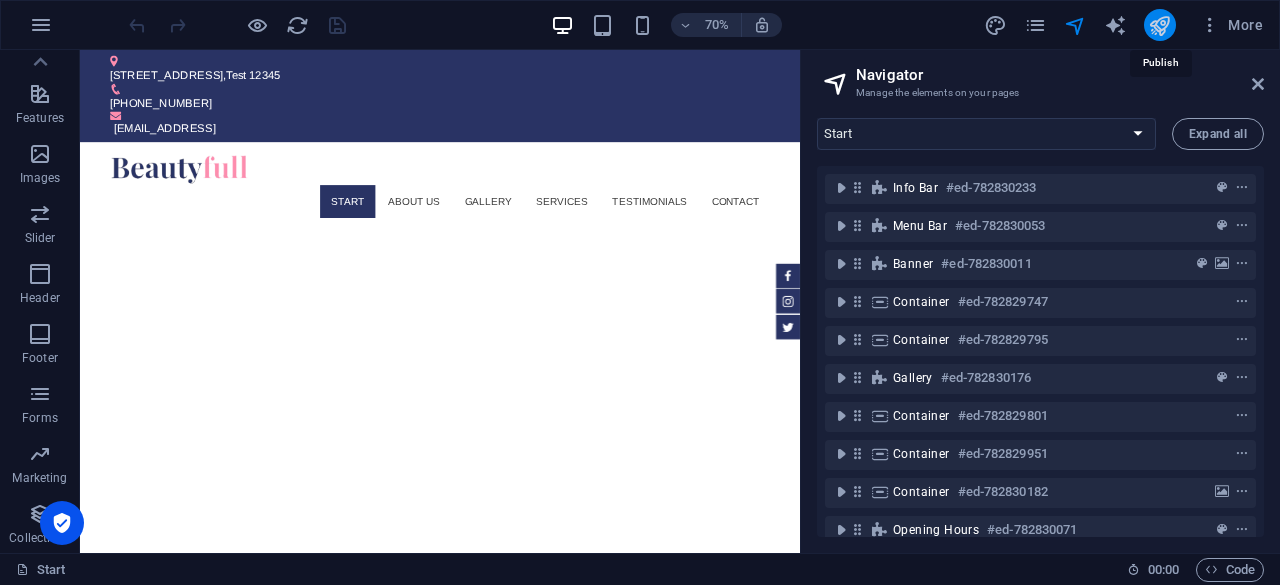 click at bounding box center [1159, 25] 